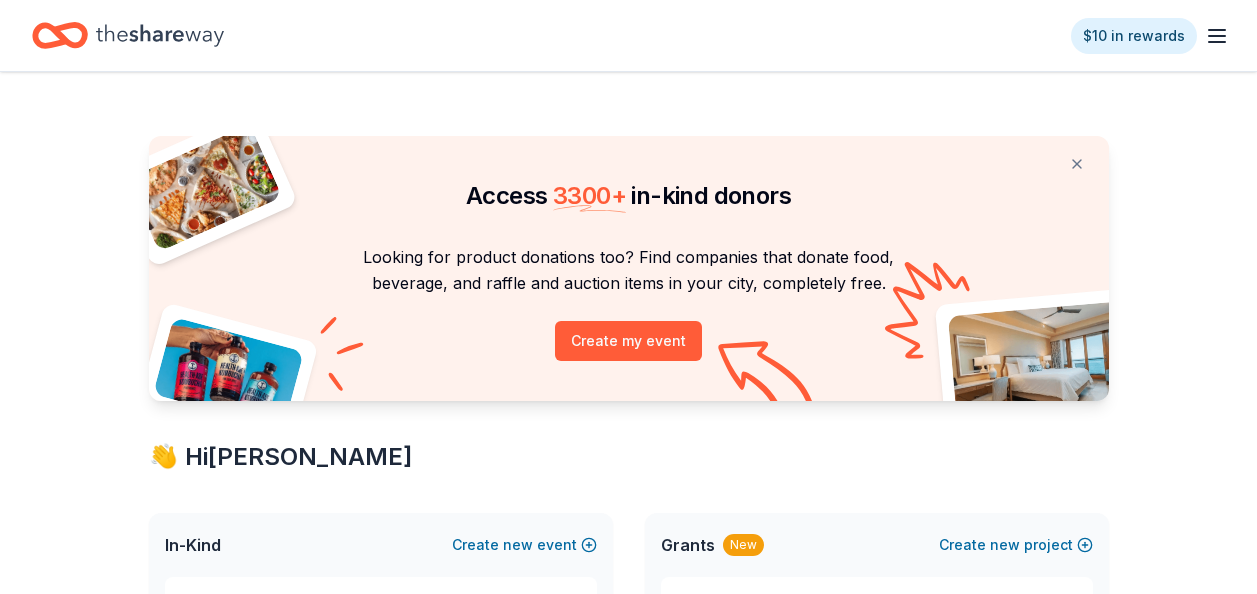 scroll, scrollTop: 0, scrollLeft: 0, axis: both 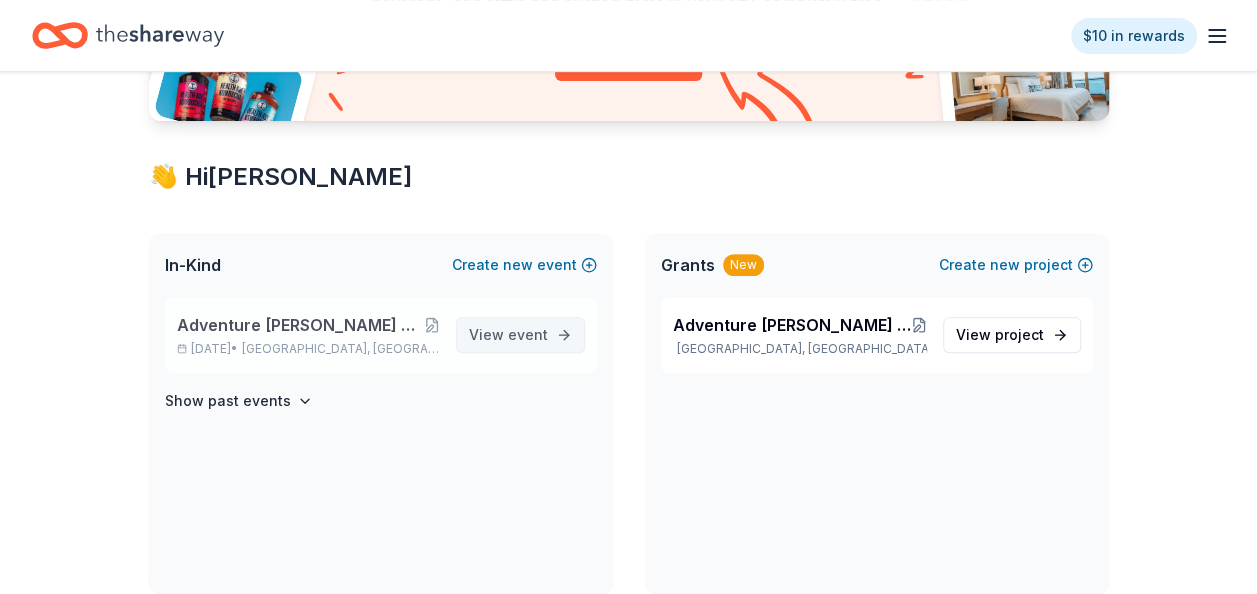 click on "event" at bounding box center (528, 334) 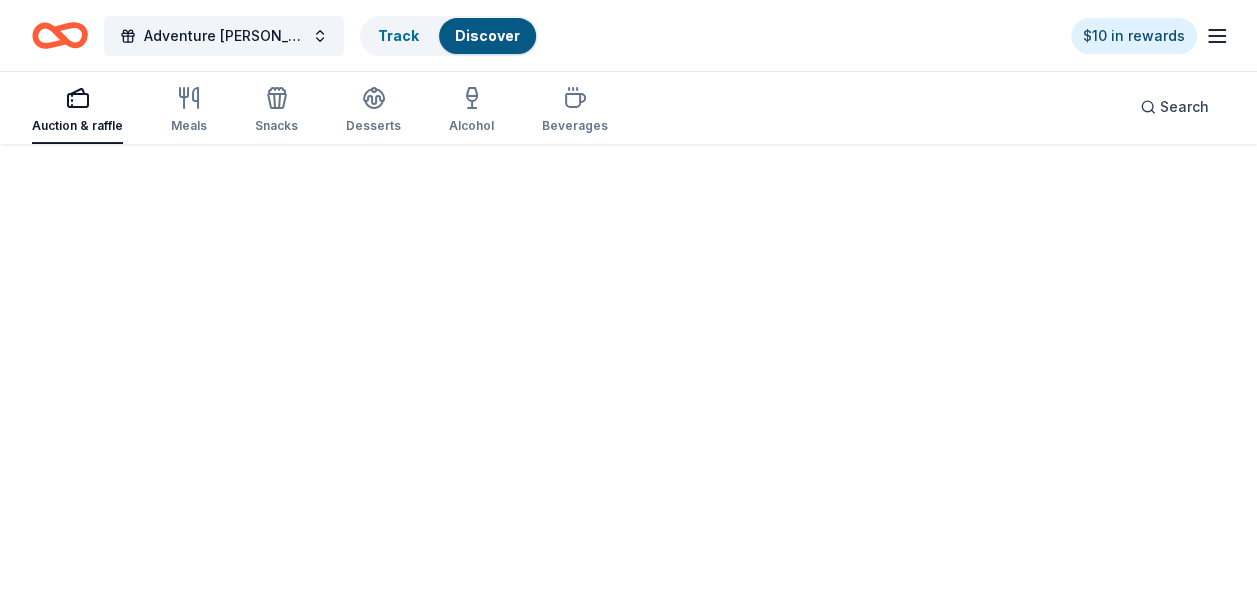 scroll, scrollTop: 0, scrollLeft: 0, axis: both 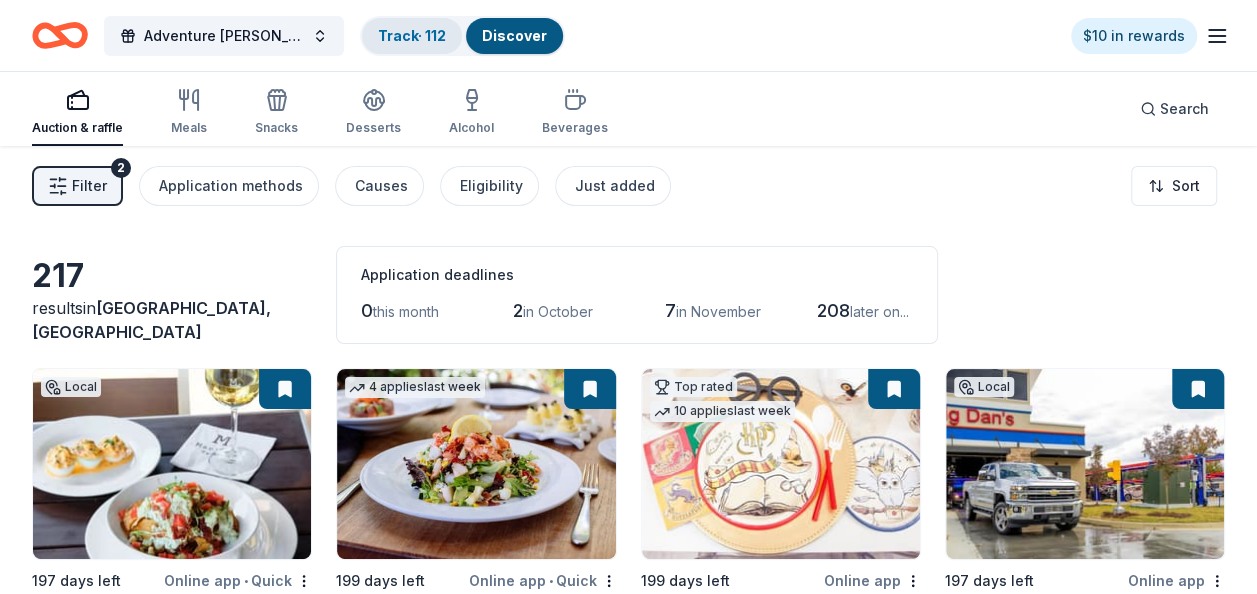 click on "Track  · 112" at bounding box center [412, 35] 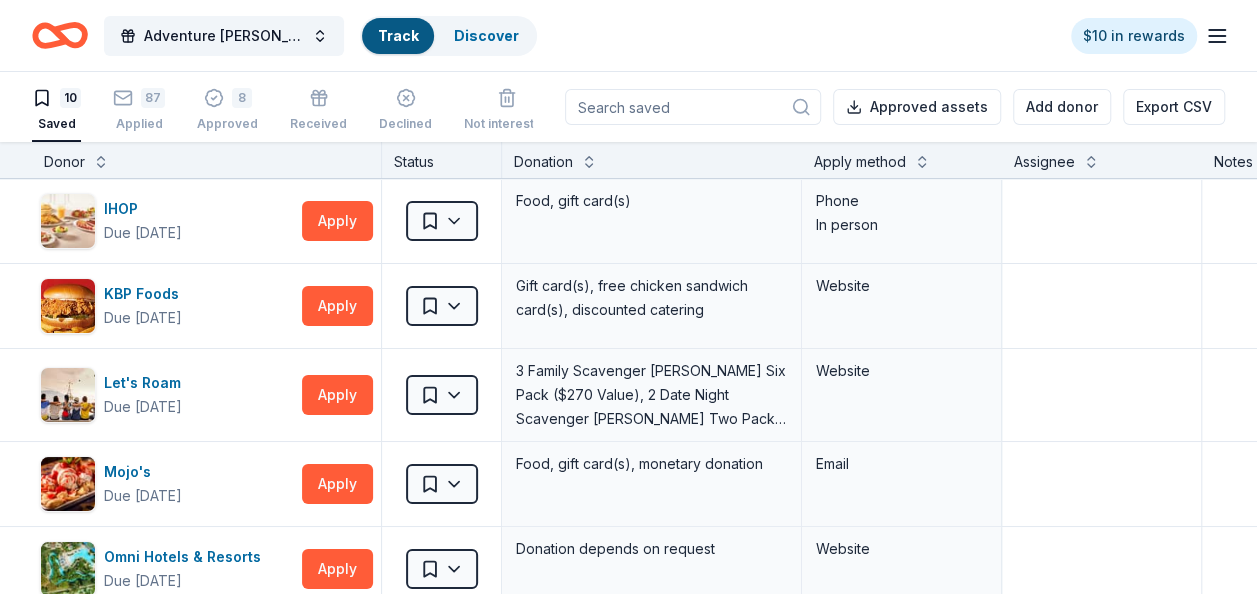 scroll, scrollTop: 0, scrollLeft: 0, axis: both 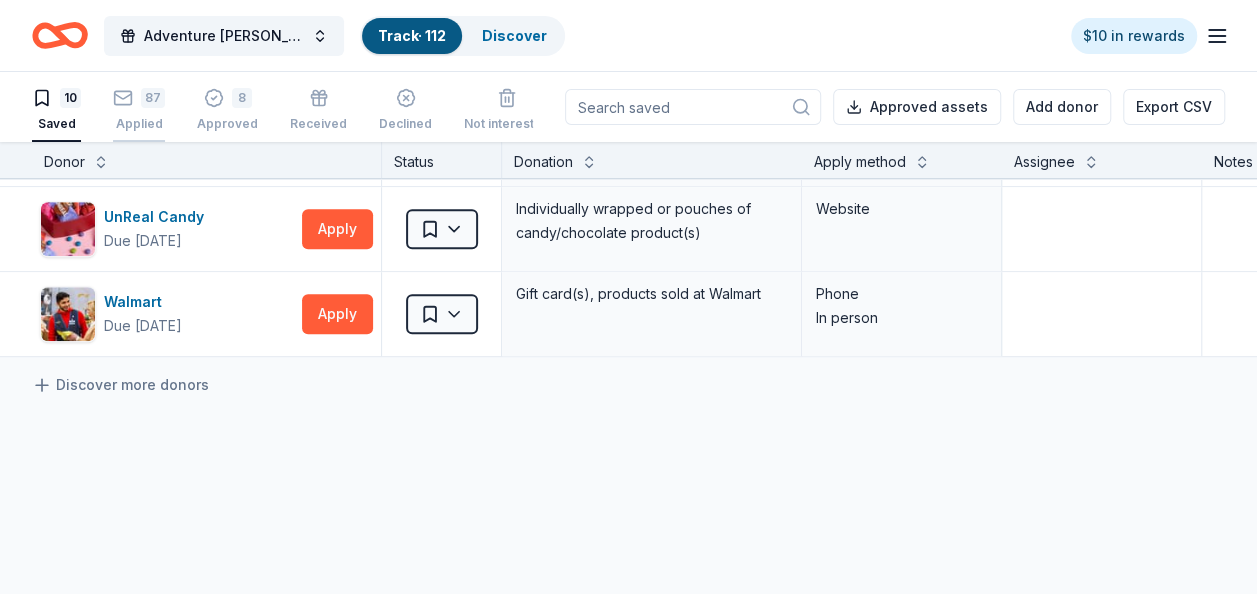click on "87" at bounding box center (153, 98) 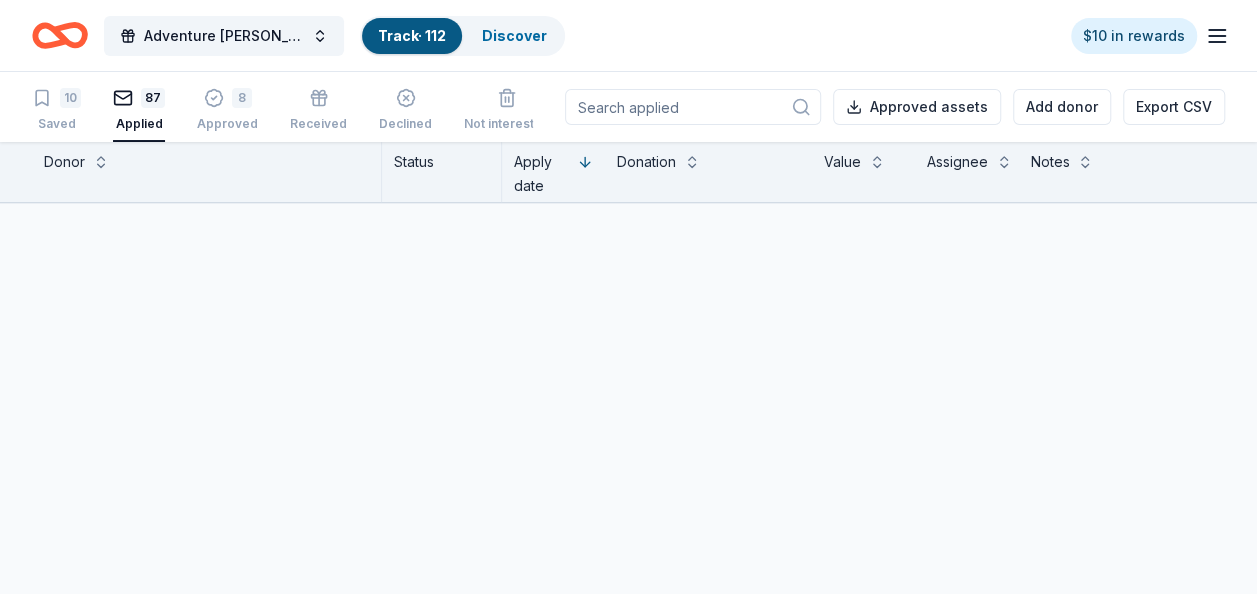 scroll, scrollTop: 7215, scrollLeft: 0, axis: vertical 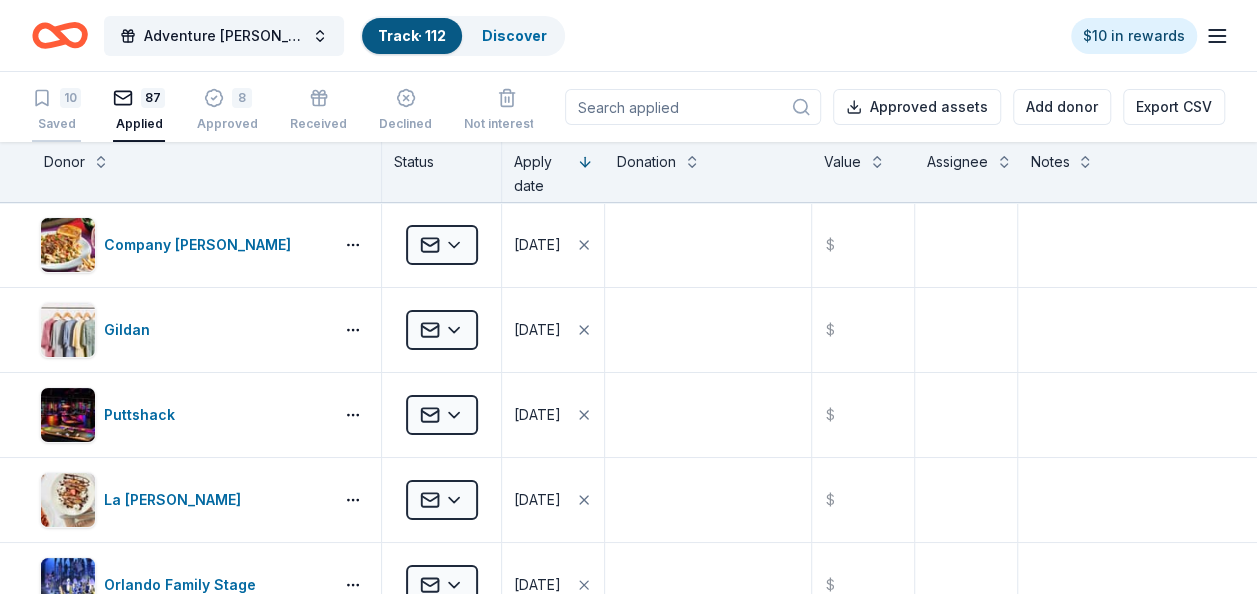 click on "Saved" at bounding box center [56, 124] 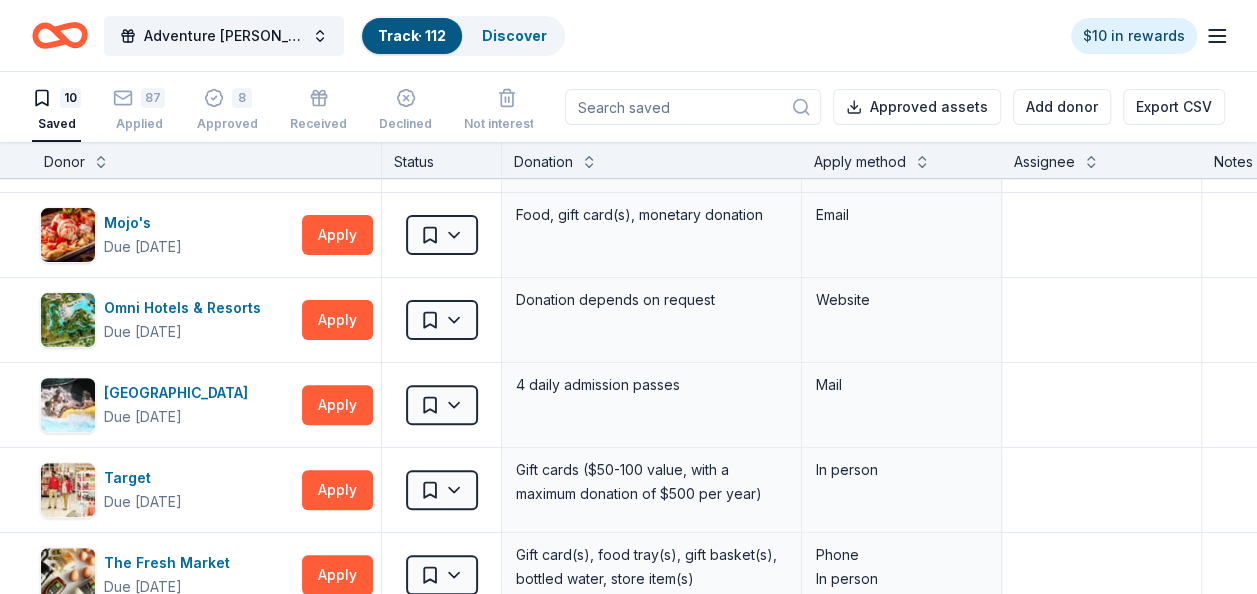 scroll, scrollTop: 240, scrollLeft: 0, axis: vertical 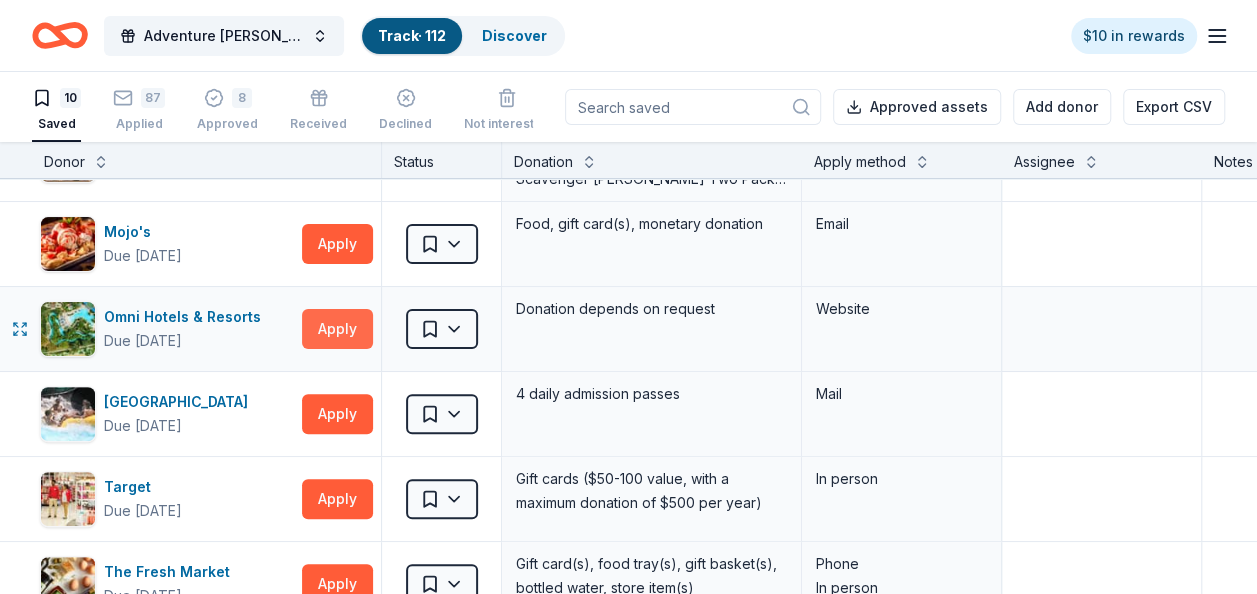 click on "Apply" at bounding box center [337, 329] 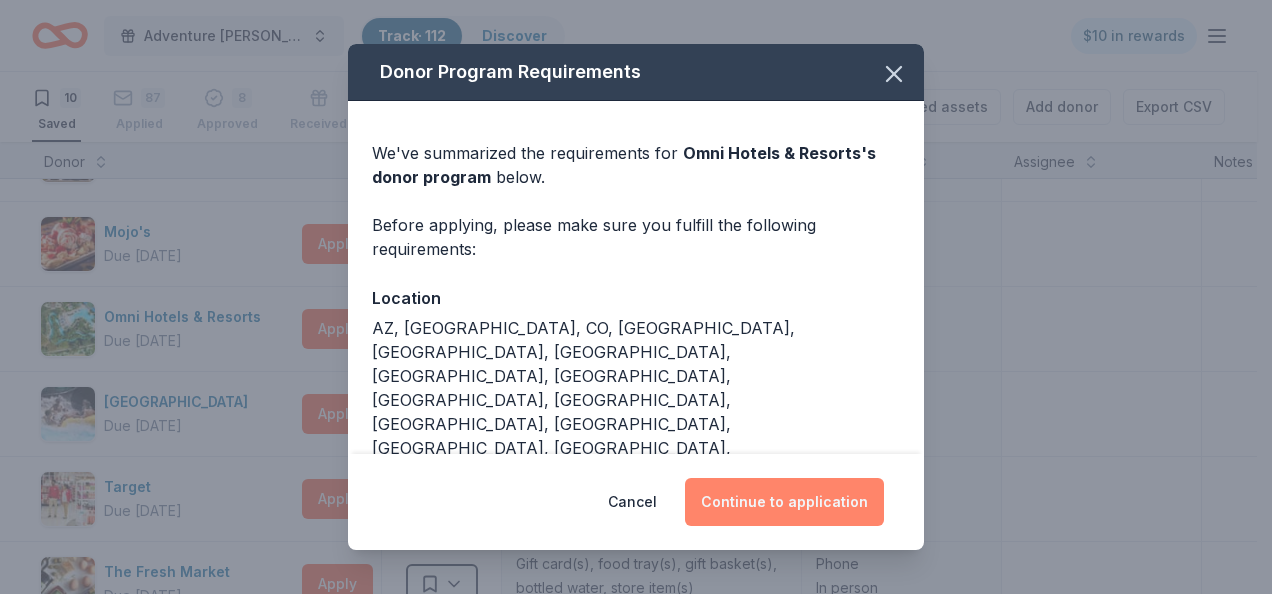 click on "Continue to application" at bounding box center (784, 502) 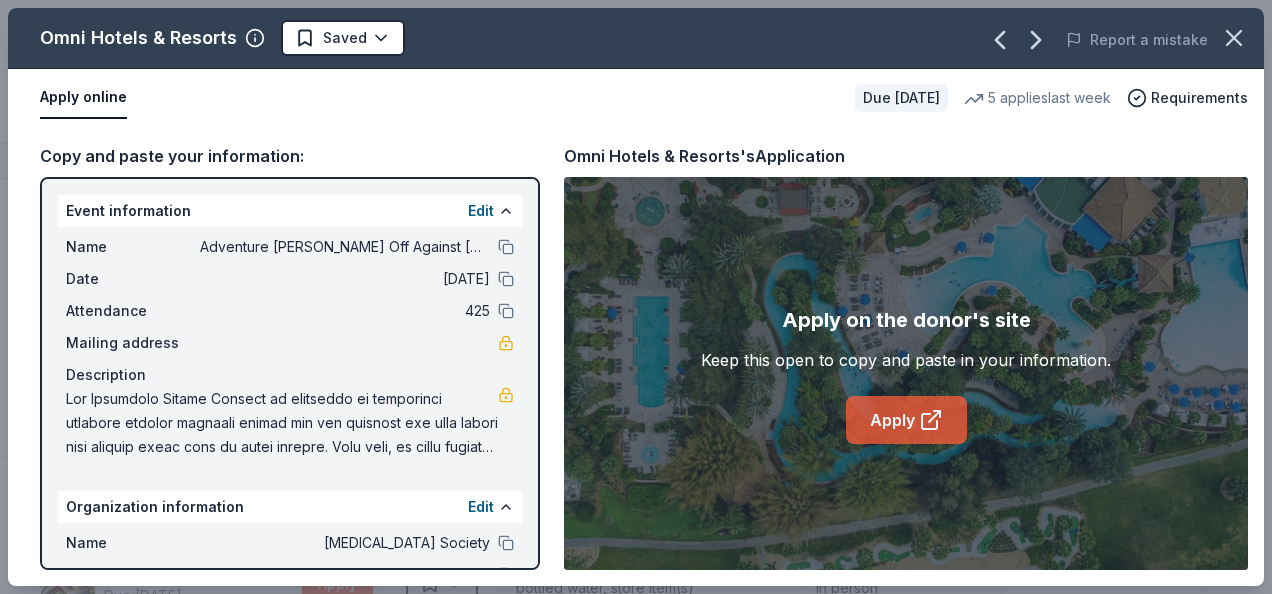click on "Apply" at bounding box center [906, 420] 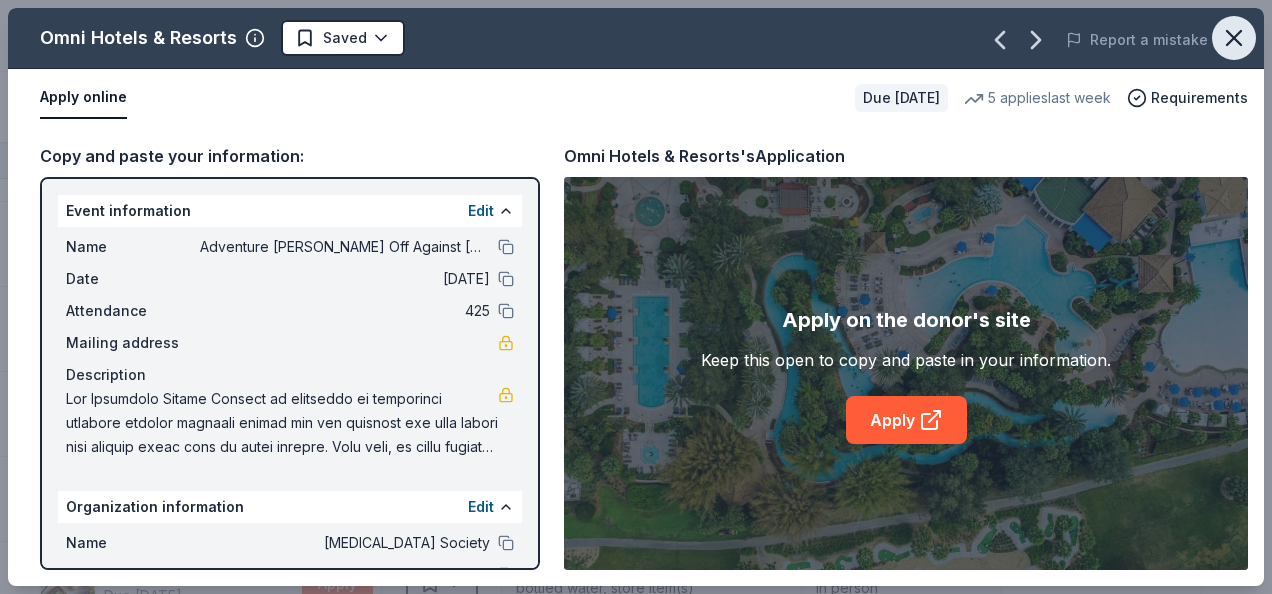 click 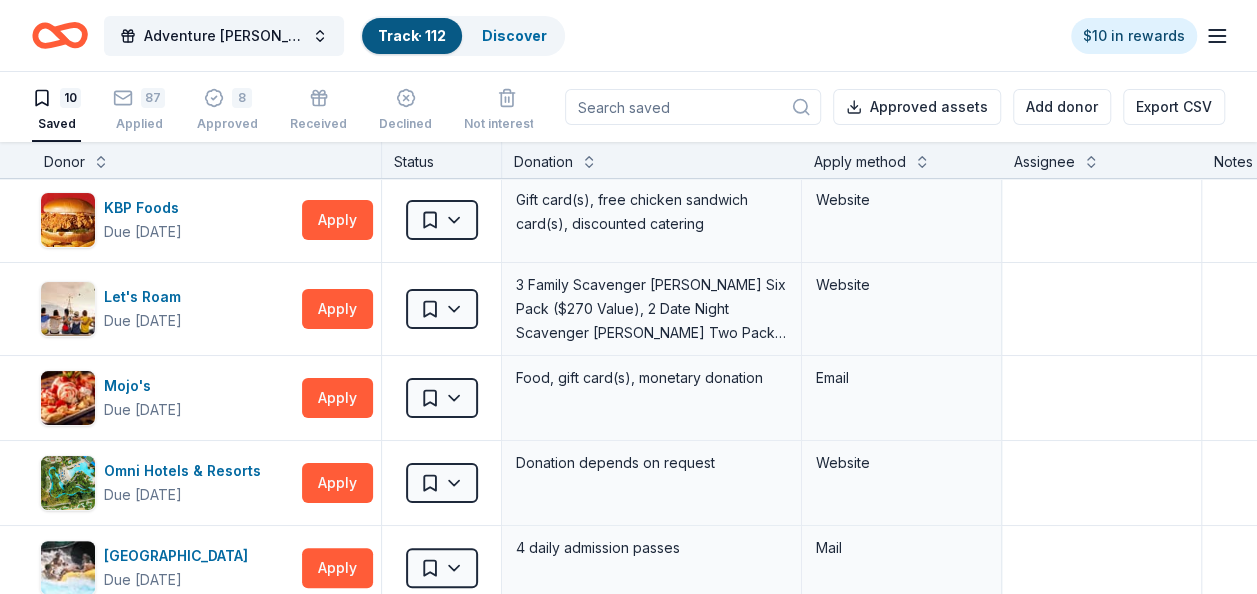 scroll, scrollTop: 80, scrollLeft: 0, axis: vertical 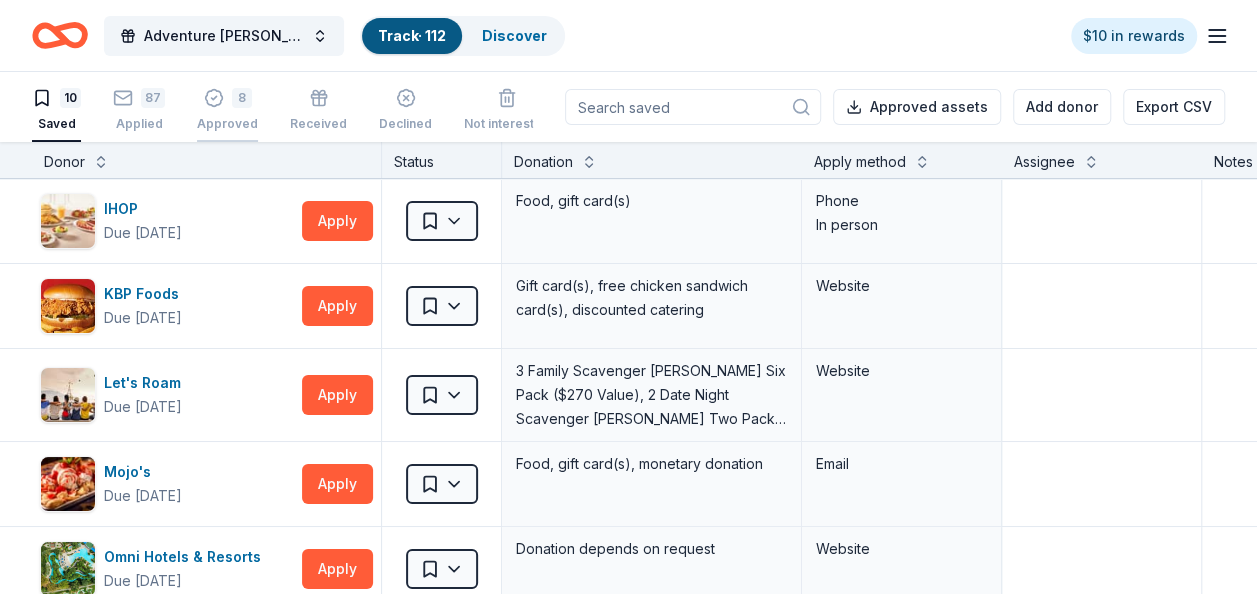 click on "8" at bounding box center [242, 98] 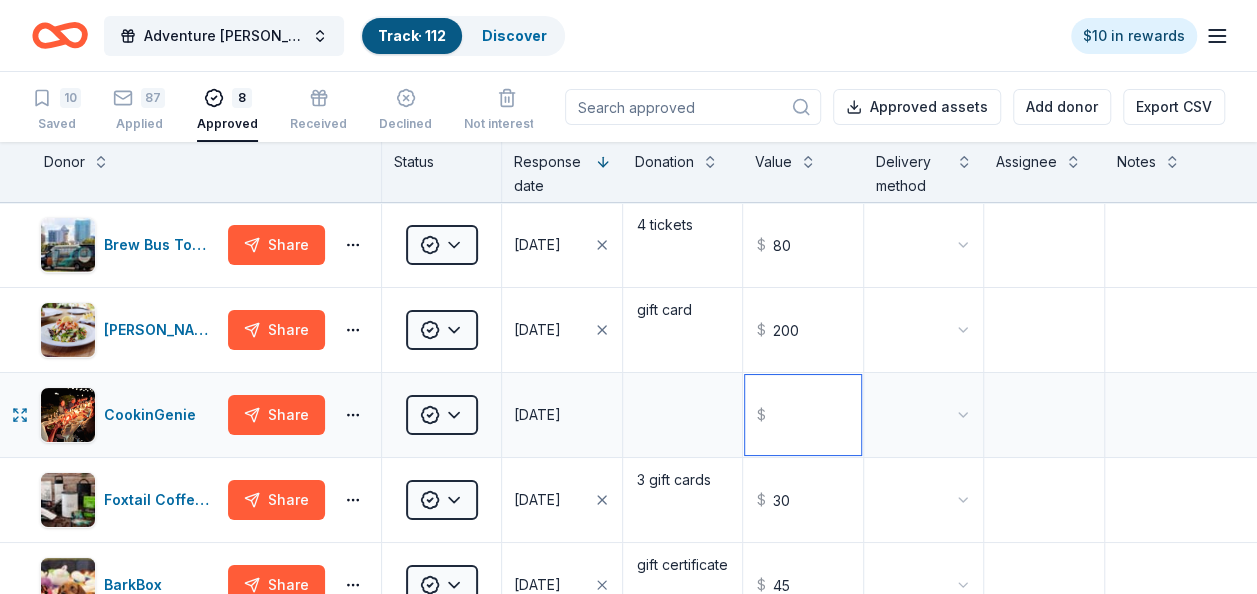 click at bounding box center (803, 415) 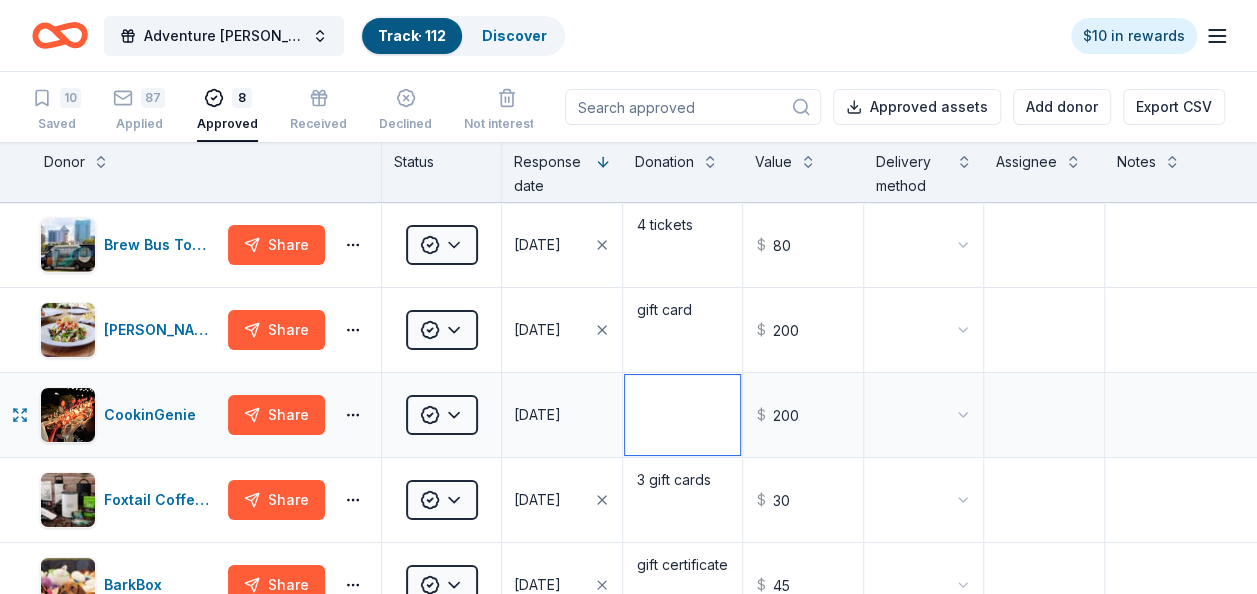 type on "200.00" 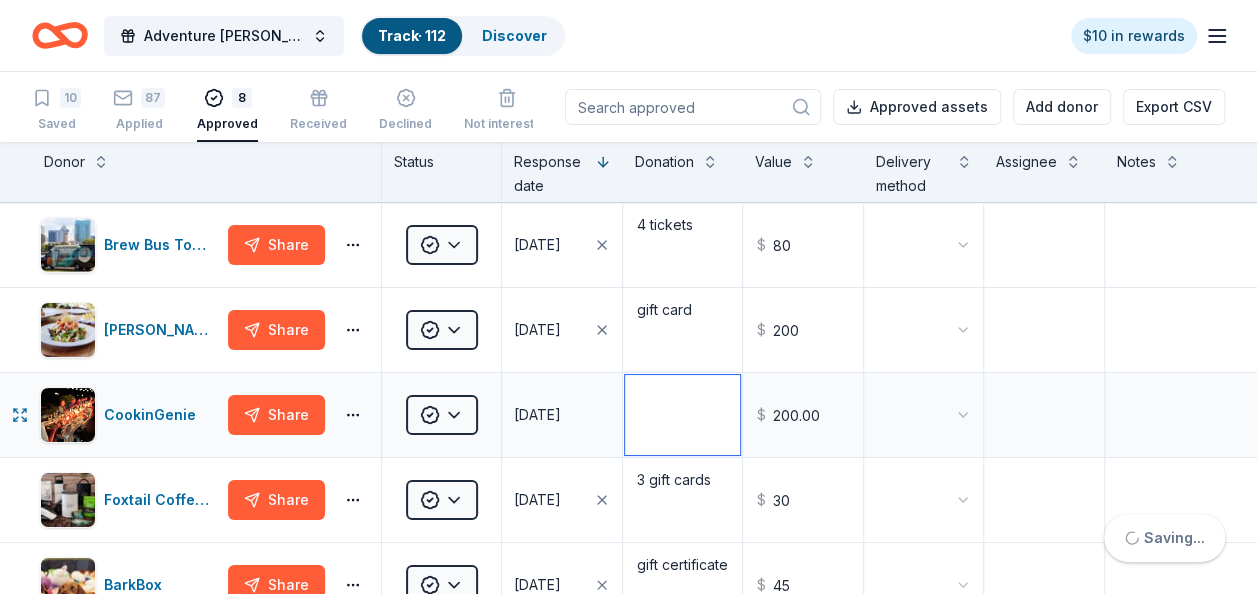 click at bounding box center (683, 415) 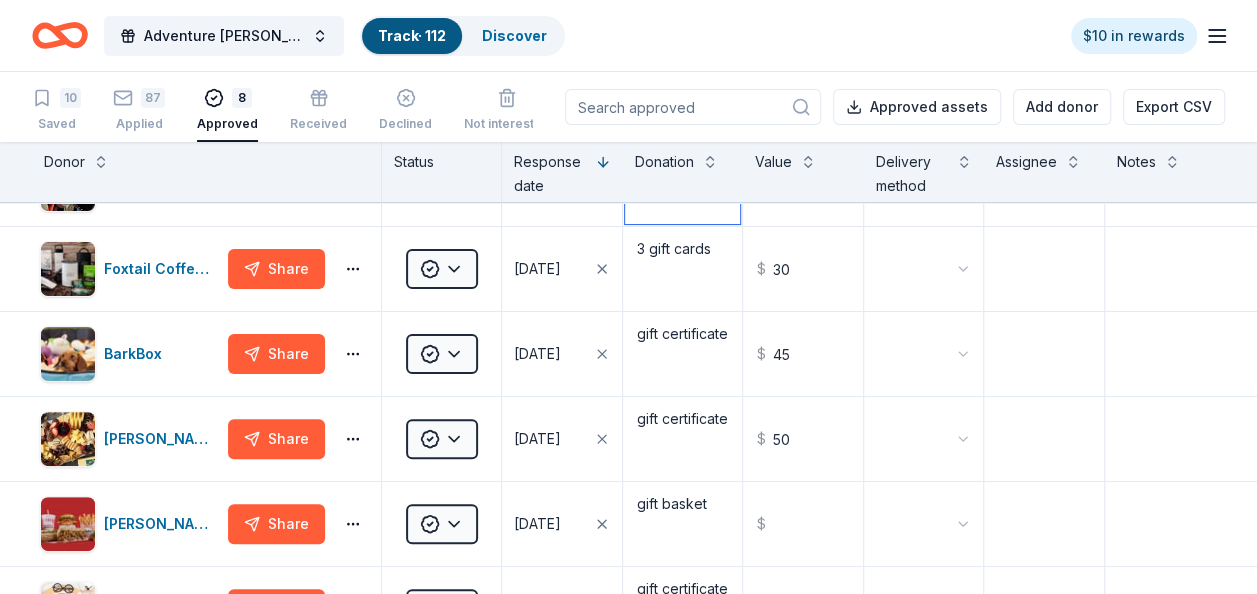 scroll, scrollTop: 253, scrollLeft: 0, axis: vertical 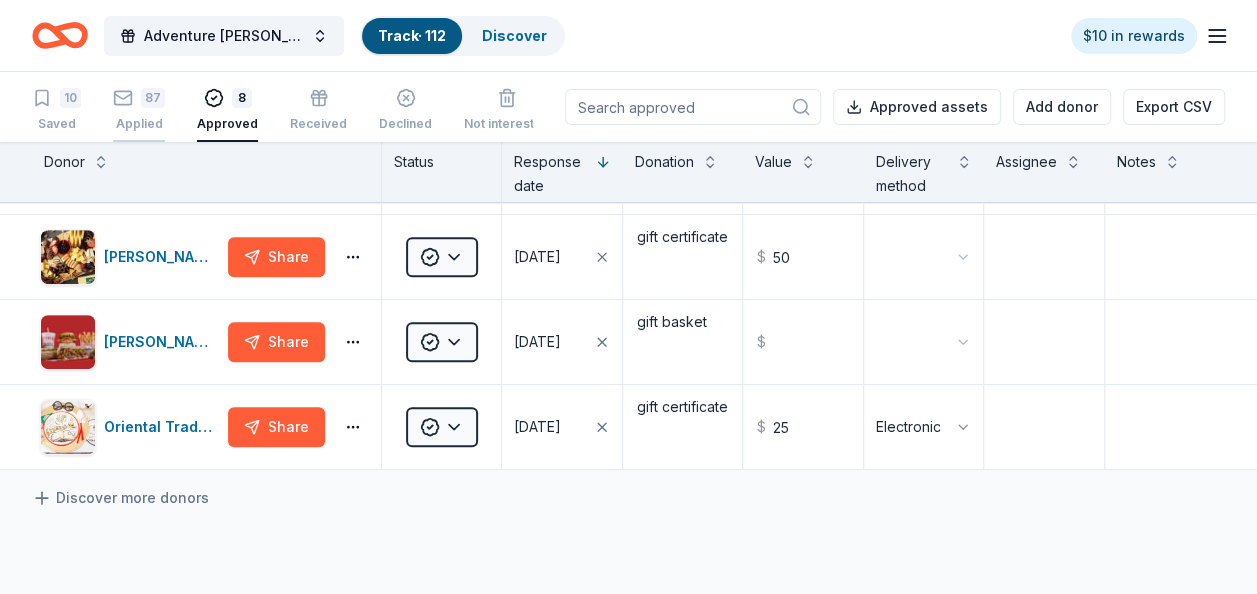type on "gift card" 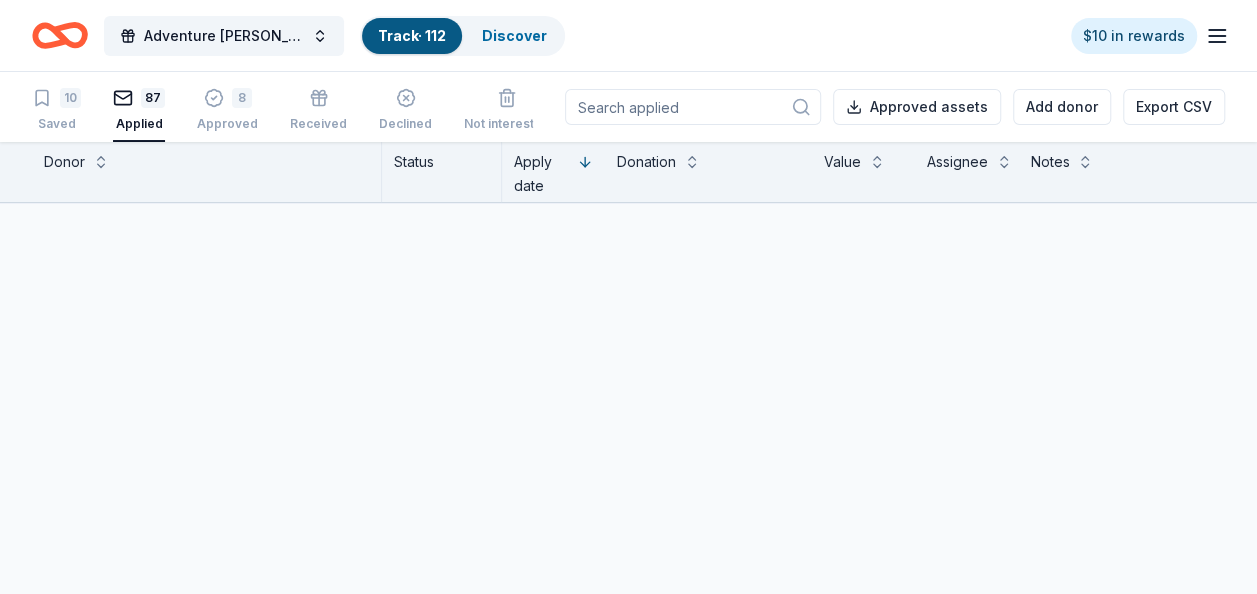 scroll, scrollTop: 7102, scrollLeft: 0, axis: vertical 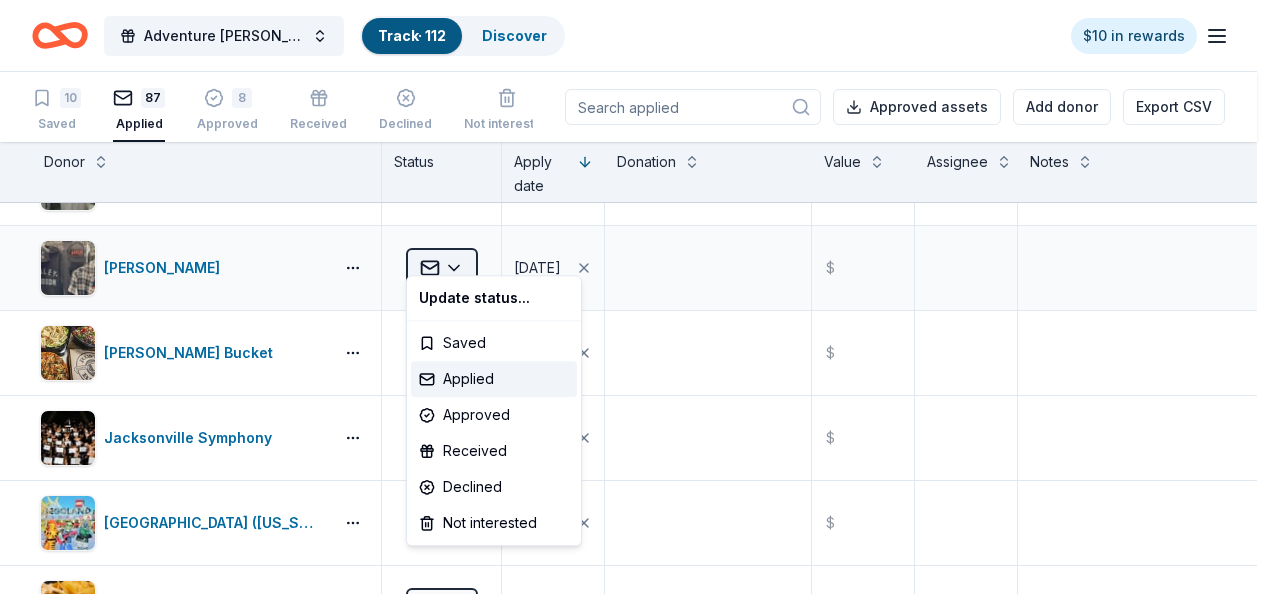click on "Adventure [PERSON_NAME] Off Against [MEDICAL_DATA]-Fairways For Fighters Track  · 112 Discover $10 in rewards 10 Saved 87 Applied 8 Approved Received Declined Not interested  Approved assets Add donor Export CSV Donor Status Apply date Donation Value Assignee Notes Puttshack Applied [DATE] $ Gildan Applied [DATE] $ Company [PERSON_NAME] Applied [DATE] $ Publix Applied [DATE] $ Orlando Family Stage Applied [DATE] $ [PERSON_NAME] Pizzeria Applied [DATE] $ La [PERSON_NAME] Applied [DATE] $ [PERSON_NAME] Applied [DATE] $ [GEOGRAPHIC_DATA] Applied [DATE] $ Presidio Golf Course Applied [DATE] $ Polaris Applied [DATE] $ The Breakers [GEOGRAPHIC_DATA] Applied [DATE] $ Garmin Applied [DATE] $ Nintendo Applied [DATE] $ Skechers Applied [DATE] $ Kilwins Applied [DATE] $ [US_STATE] de [GEOGRAPHIC_DATA] Applied [DATE] $ [GEOGRAPHIC_DATA] and Gardens Applied [DATE] $ Kroger Applied [DATE] $ [GEOGRAPHIC_DATA] Applied [DATE] $ [GEOGRAPHIC_DATA][US_STATE] and Botanical Gardens $ $ $" at bounding box center (636, 297) 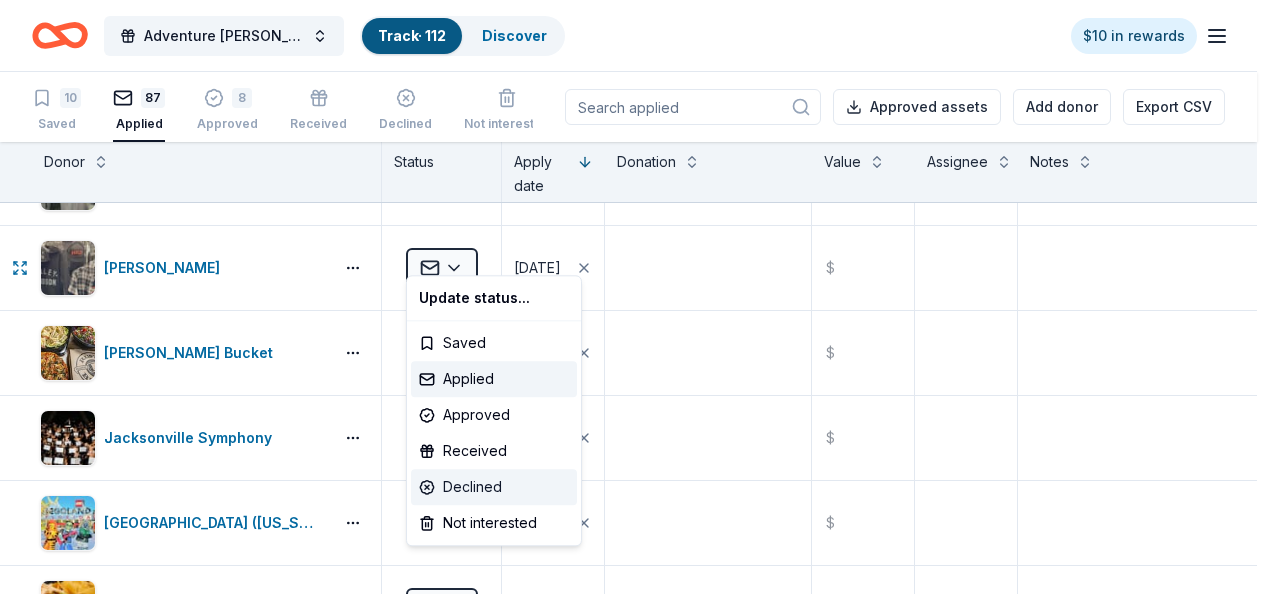 click on "Declined" at bounding box center [494, 487] 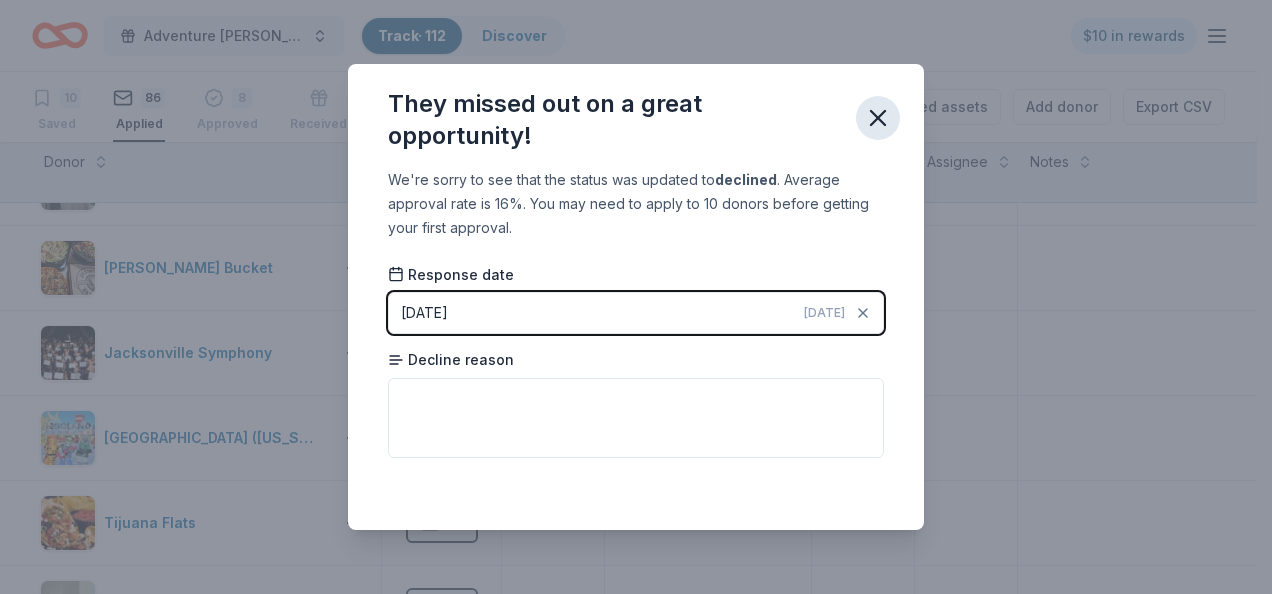 click 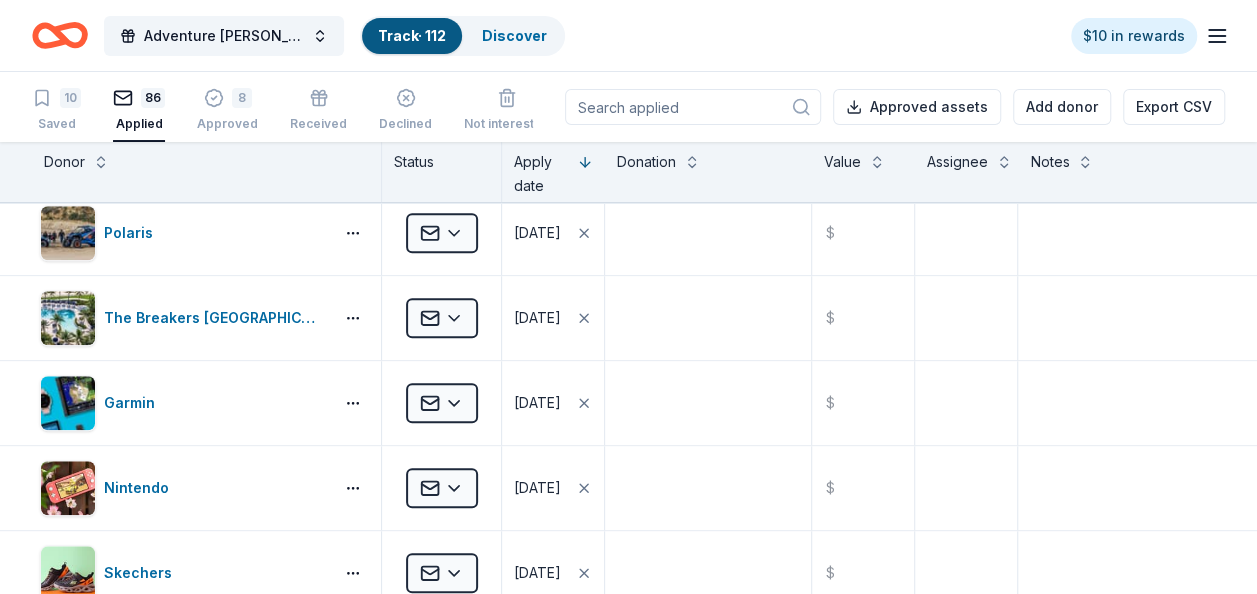 scroll, scrollTop: 822, scrollLeft: 0, axis: vertical 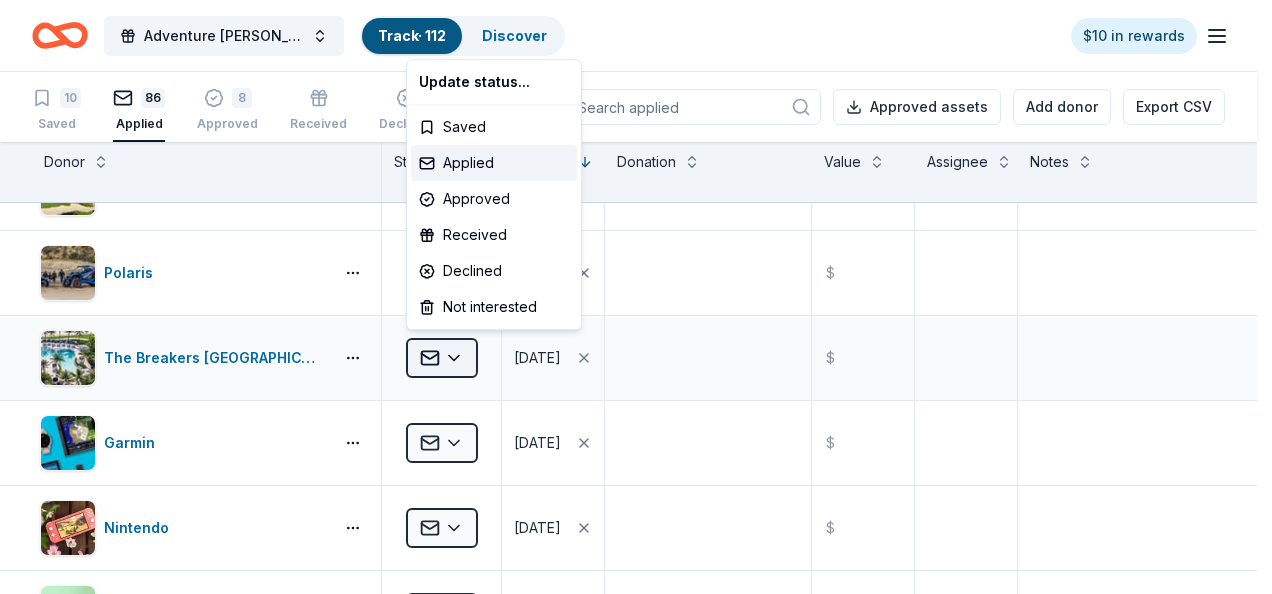 click on "Adventure [PERSON_NAME] Off Against [MEDICAL_DATA]-Fairways For Fighters Track  · 112 Discover $10 in rewards 10 Saved 86 Applied 8 Approved Received Declined Not interested  Approved assets Add donor Export CSV Donor Status Apply date Donation Value Assignee Notes Puttshack Applied [DATE] $ Gildan Applied [DATE] $ Company [PERSON_NAME] Applied [DATE] $ Publix Applied [DATE] $ Orlando Family Stage Applied [DATE] $ [PERSON_NAME] Pizzeria Applied [DATE] $ La [PERSON_NAME] Applied [DATE] $ [PERSON_NAME] Applied [DATE] $ [GEOGRAPHIC_DATA] Applied [DATE] $ Presidio Golf Course Applied [DATE] $ Polaris Applied [DATE] $ The Breakers [GEOGRAPHIC_DATA] Applied [DATE] $ Garmin Applied [DATE] $ Nintendo Applied [DATE] $ Skechers Applied [DATE] $ Kilwins Applied [DATE] $ [US_STATE] de [GEOGRAPHIC_DATA] Applied [DATE] $ [GEOGRAPHIC_DATA] and Gardens Applied [DATE] $ Kroger Applied [DATE] $ [GEOGRAPHIC_DATA] Applied [DATE] $ [GEOGRAPHIC_DATA][US_STATE] and Botanical Gardens $ $ $" at bounding box center [636, 297] 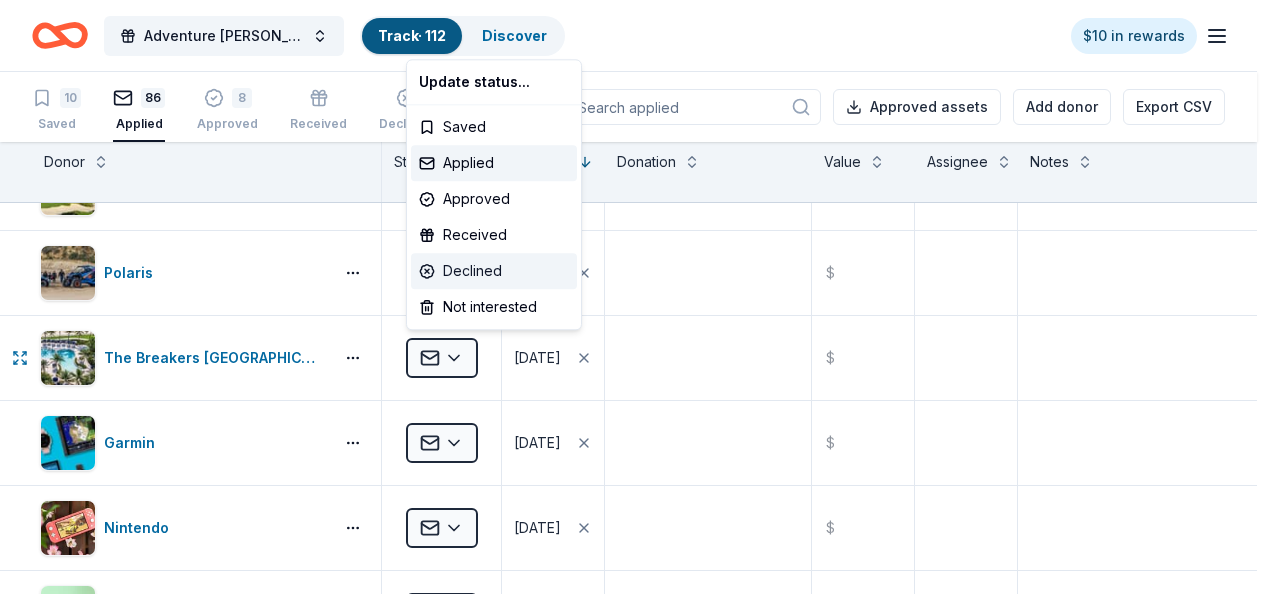 click on "Declined" at bounding box center [494, 271] 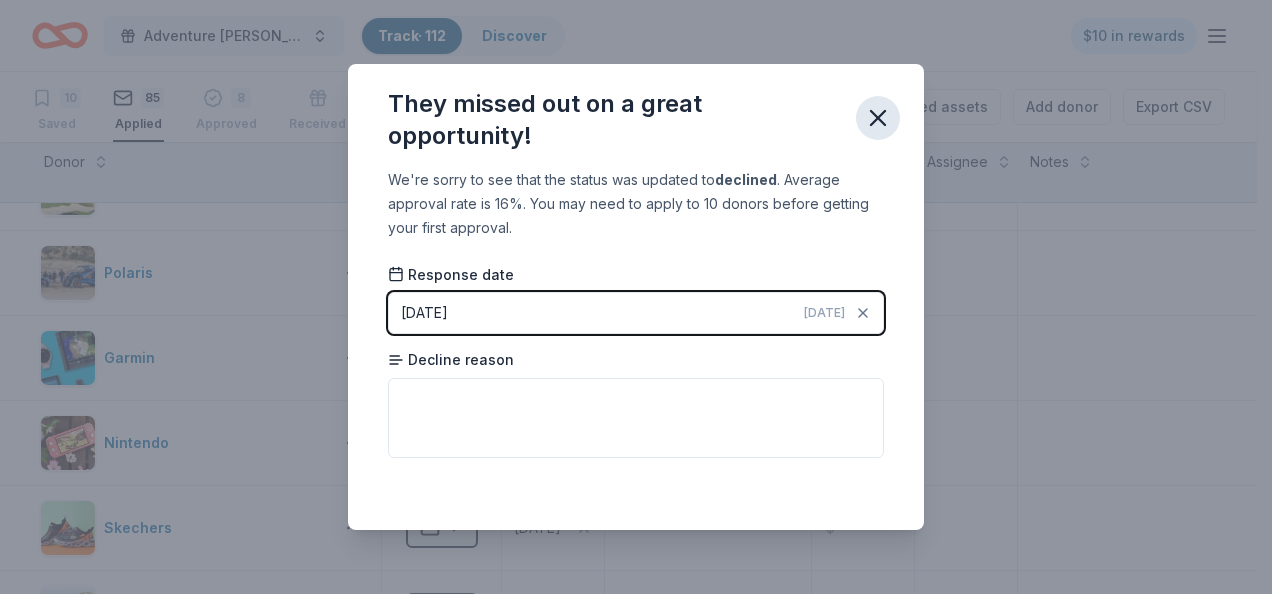 click 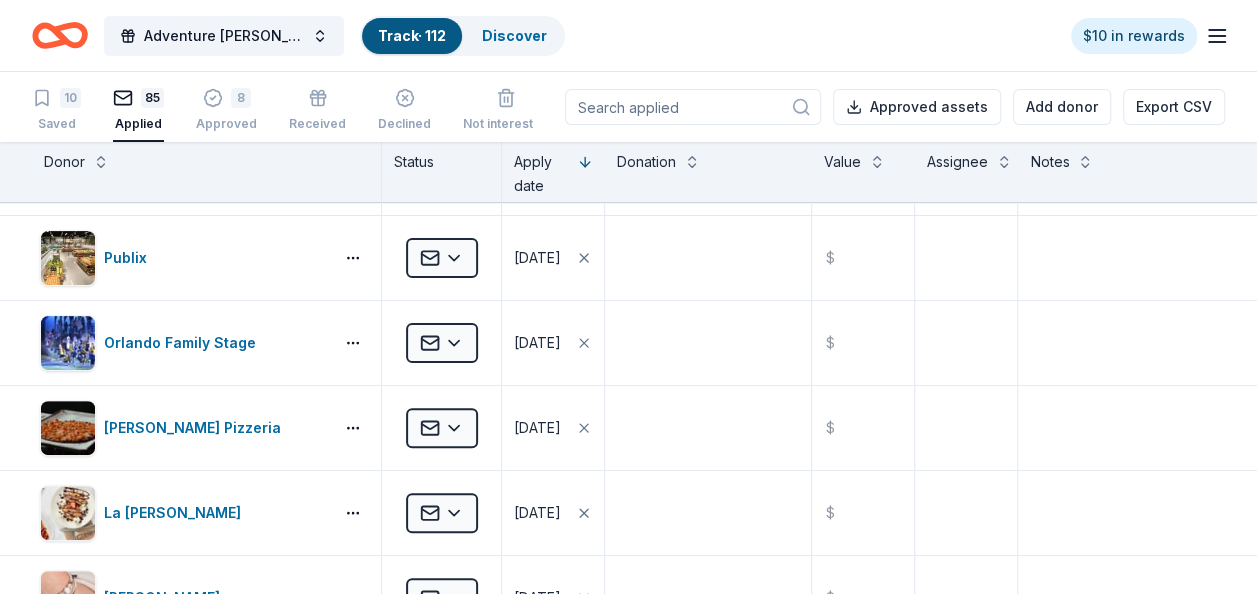 scroll, scrollTop: 222, scrollLeft: 0, axis: vertical 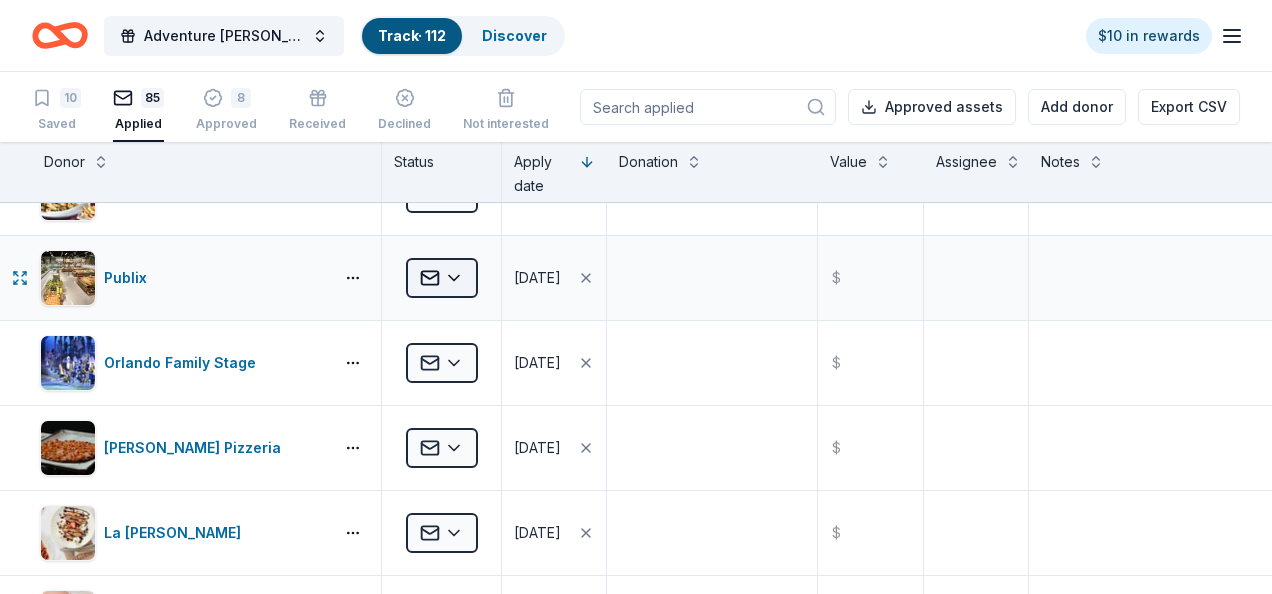 click on "Adventure [PERSON_NAME] Off Against [MEDICAL_DATA]-Fairways For Fighters Track  · 112 Discover $10 in rewards 10 Saved 85 Applied 8 Approved Received Declined Not interested  Approved assets Add donor Export CSV Donor Status Apply date Donation Value Assignee Notes Puttshack Applied [DATE] $ Gildan Applied [DATE] $ Company [PERSON_NAME] Applied [DATE] $ Publix Applied [DATE] $ Orlando Family Stage Applied [DATE] $ [PERSON_NAME] Pizzeria Applied [DATE] $ La [PERSON_NAME] Applied [DATE] $ [PERSON_NAME] Applied [DATE] $ [GEOGRAPHIC_DATA] Applied [DATE] $ Presidio Golf Course Applied [DATE] $ Polaris Applied [DATE] $ Garmin Applied [DATE] $ Nintendo Applied [DATE] $ Skechers Applied [DATE] $ Kilwins Applied [DATE] $ [US_STATE] de [GEOGRAPHIC_DATA] Applied [DATE] $ [GEOGRAPHIC_DATA] and Gardens Applied [DATE] $ Kroger Applied [DATE] $ [GEOGRAPHIC_DATA] Applied [DATE] $ [GEOGRAPHIC_DATA][US_STATE] and Botanical Gardens Applied [DATE] $ Applied [DATE] $ Applied $" at bounding box center [636, 297] 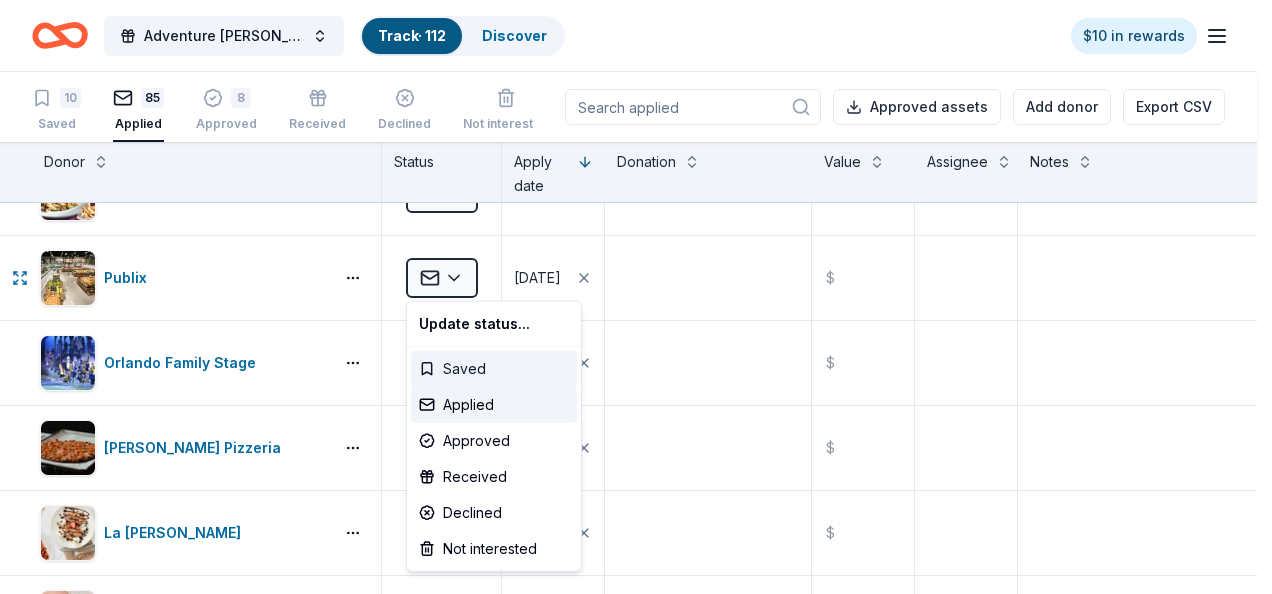 click on "Saved" at bounding box center [494, 369] 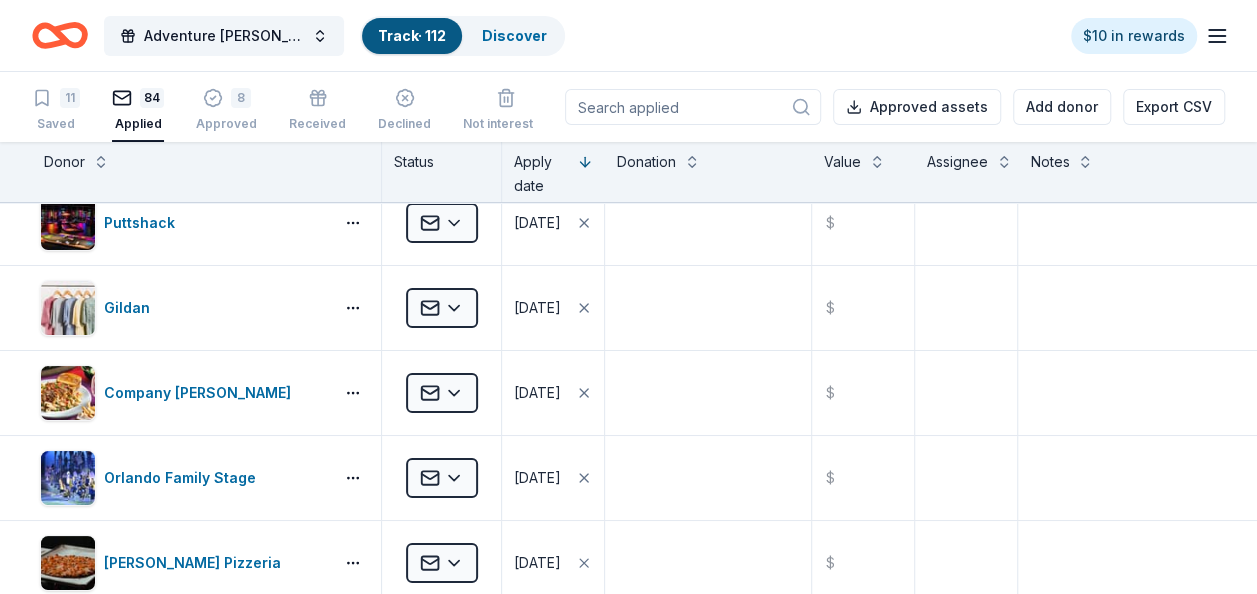 scroll, scrollTop: 0, scrollLeft: 0, axis: both 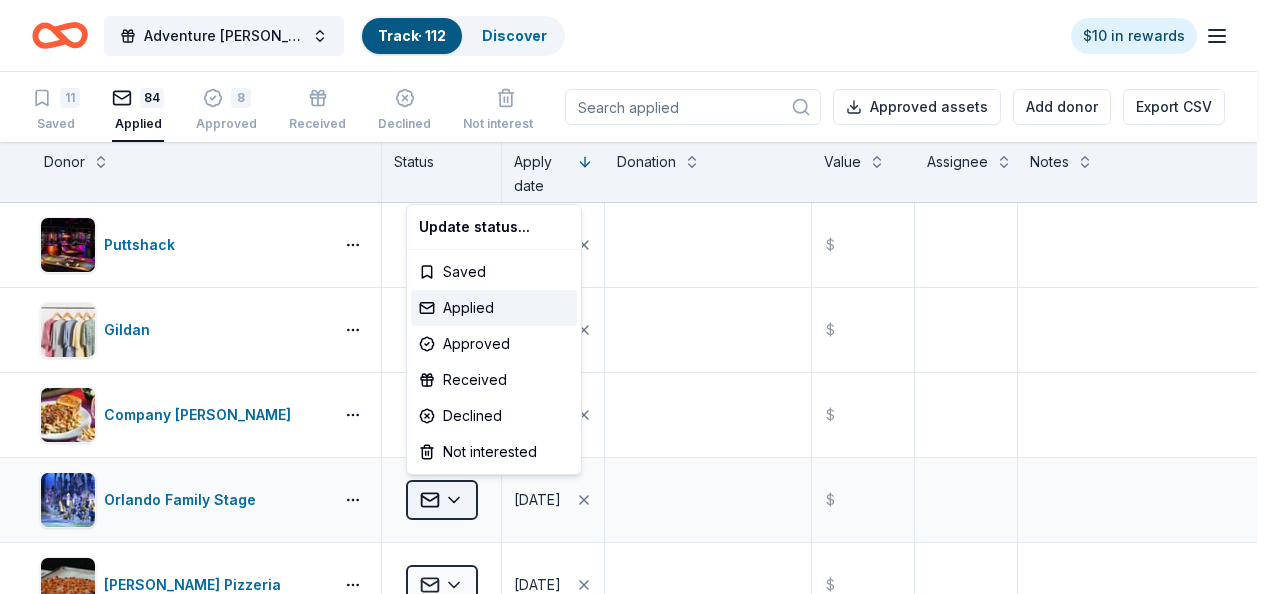 click on "Adventure [PERSON_NAME] Off Against [MEDICAL_DATA]-Fairways For Fighters Track  · 112 Discover $10 in rewards 11 Saved 84 Applied 8 Approved Received Declined Not interested  Approved assets Add donor Export CSV Donor Status Apply date Donation Value Assignee Notes Puttshack Applied [DATE] $ Gildan Applied [DATE] $ Company [PERSON_NAME] Applied [DATE] $ Orlando Family Stage Applied [DATE] $ [PERSON_NAME] Pizzeria Applied [DATE] $ La [PERSON_NAME] Applied [DATE] $ [PERSON_NAME] Applied [DATE] $ [GEOGRAPHIC_DATA] Applied [DATE] $ Presidio Golf Course Applied [DATE] $ Polaris Applied [DATE] $ Garmin Applied [DATE] $ Nintendo Applied [DATE] $ Skechers Applied [DATE] $ Kilwins Applied [DATE] $ [US_STATE] de [GEOGRAPHIC_DATA] Applied [DATE] $ [GEOGRAPHIC_DATA] and Gardens Applied [DATE] $ Kroger Applied [DATE] $ Clearwater Marine Aquarium Applied [DATE] $ [GEOGRAPHIC_DATA][US_STATE] and Botanical Gardens Applied [DATE] $ Andretti Indoor Karting & Games Applied [DATE] $ $ $ $" at bounding box center [636, 297] 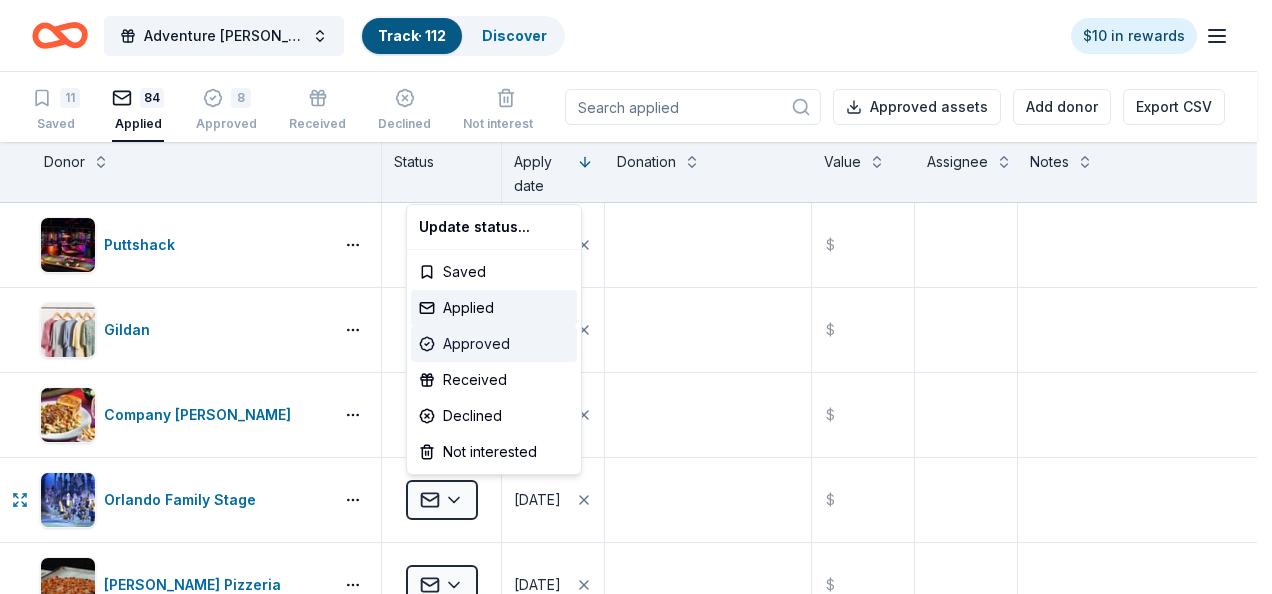 click on "Approved" at bounding box center (494, 344) 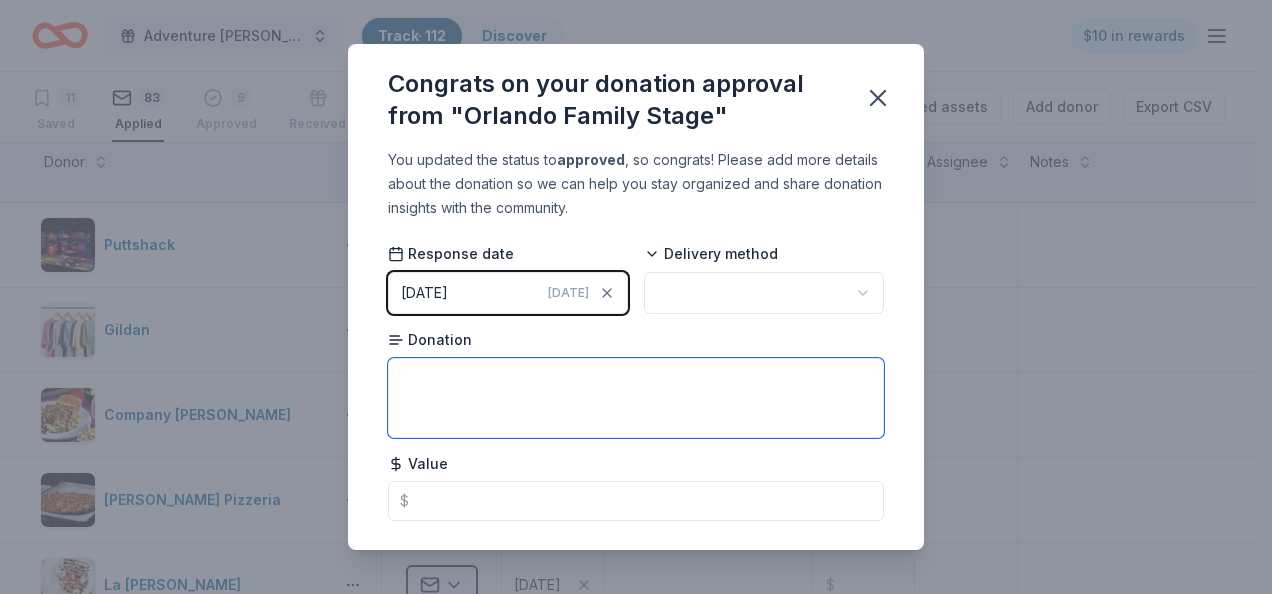 click at bounding box center (636, 398) 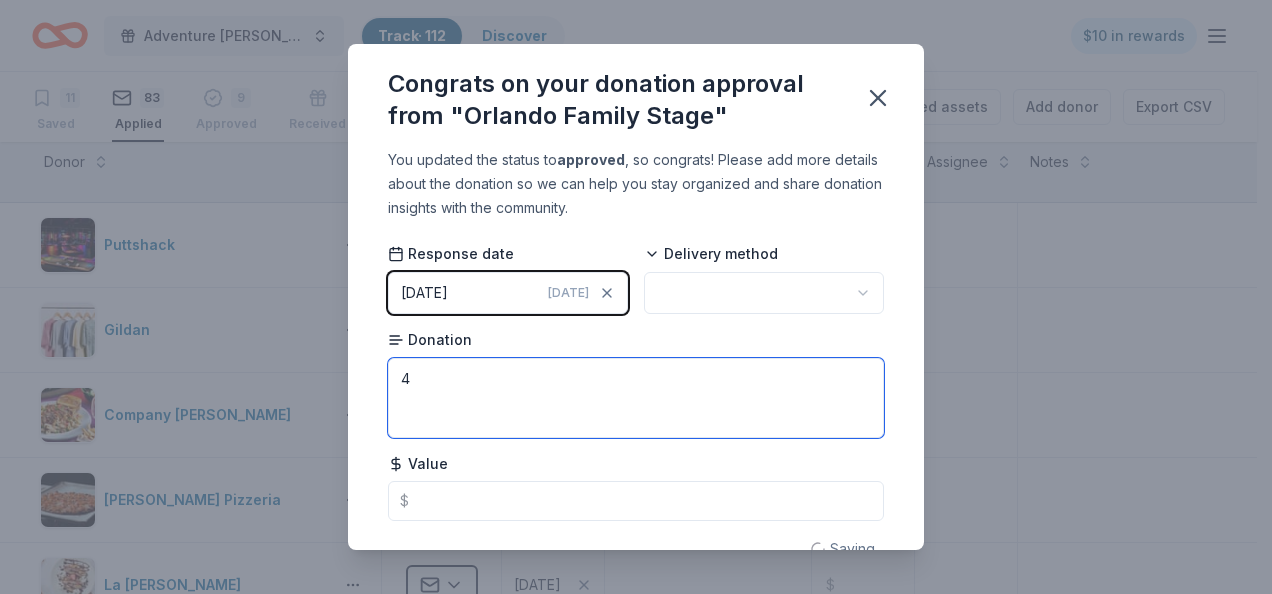 type on "4" 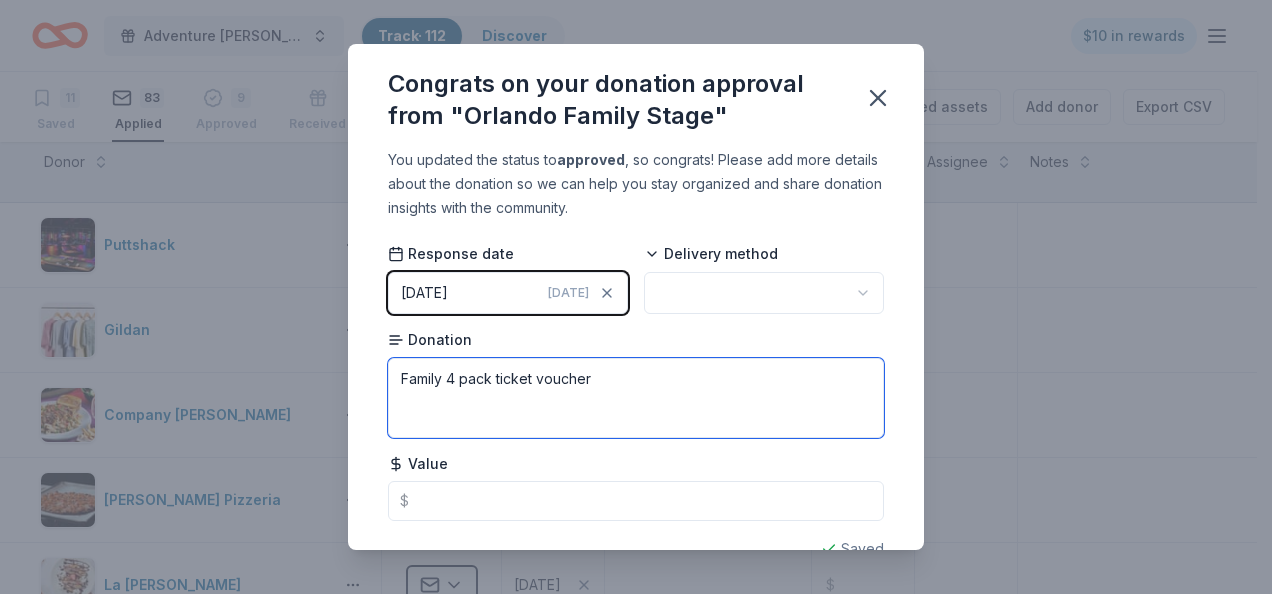 type on "Family 4 pack ticket voucher" 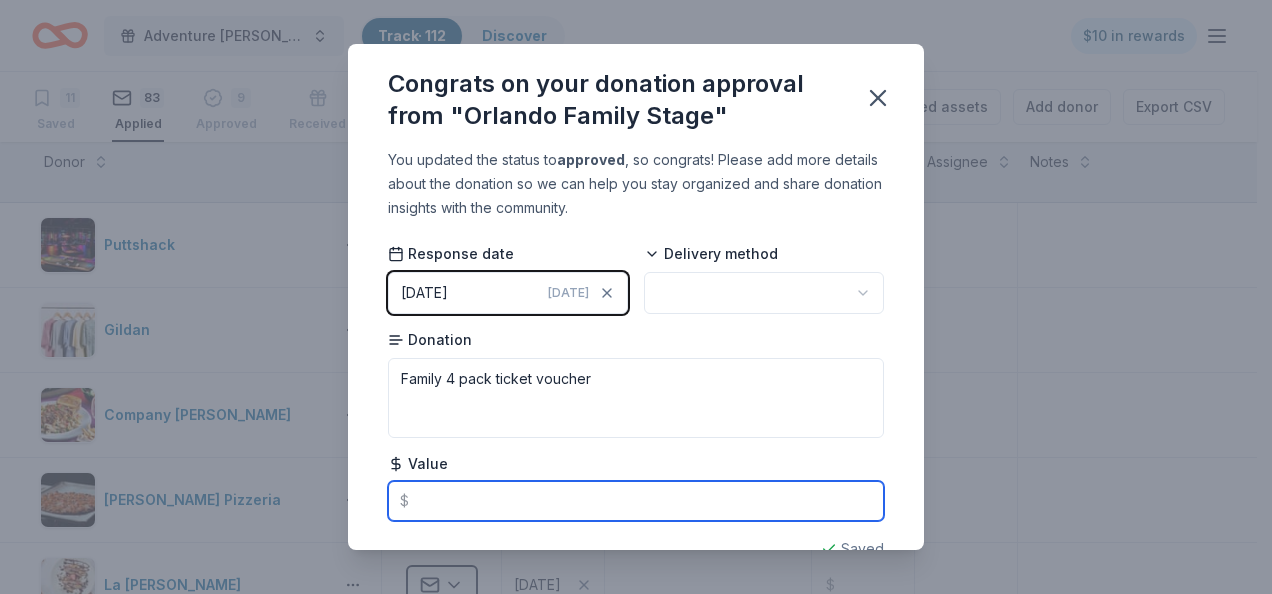 click at bounding box center [636, 501] 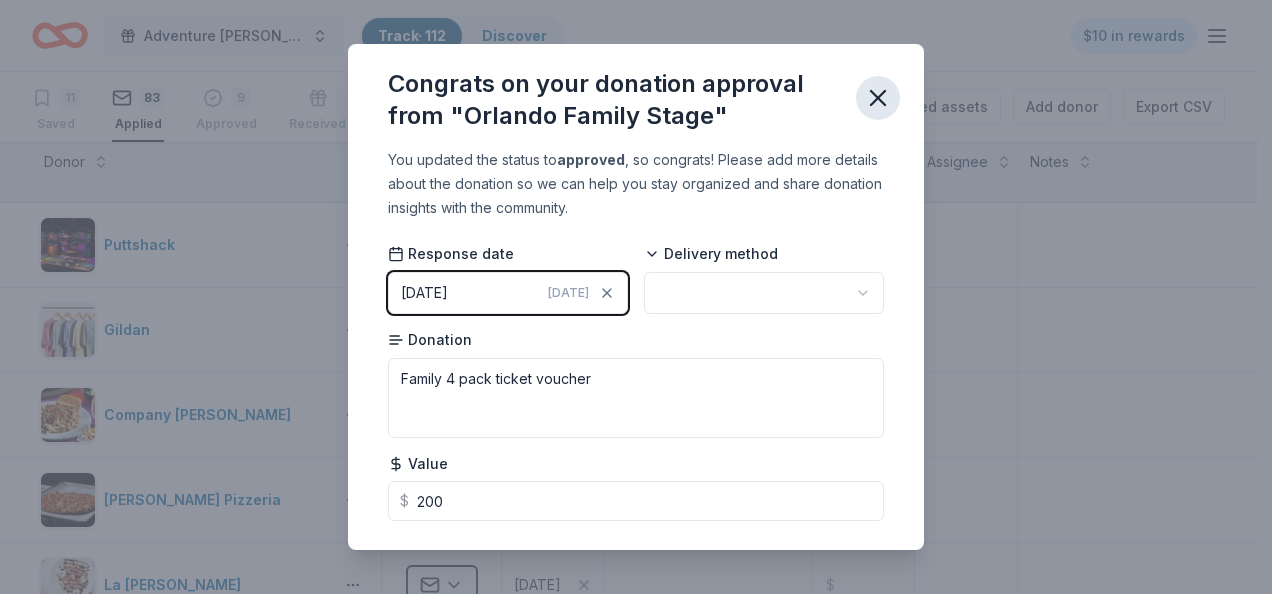 type on "200.00" 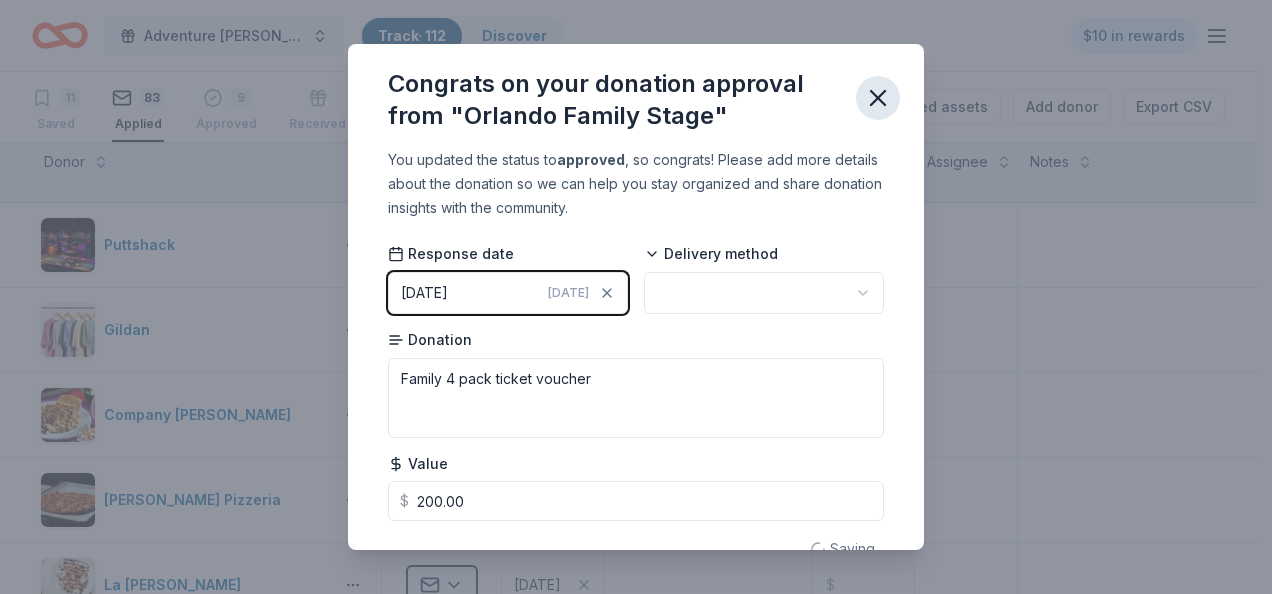 click 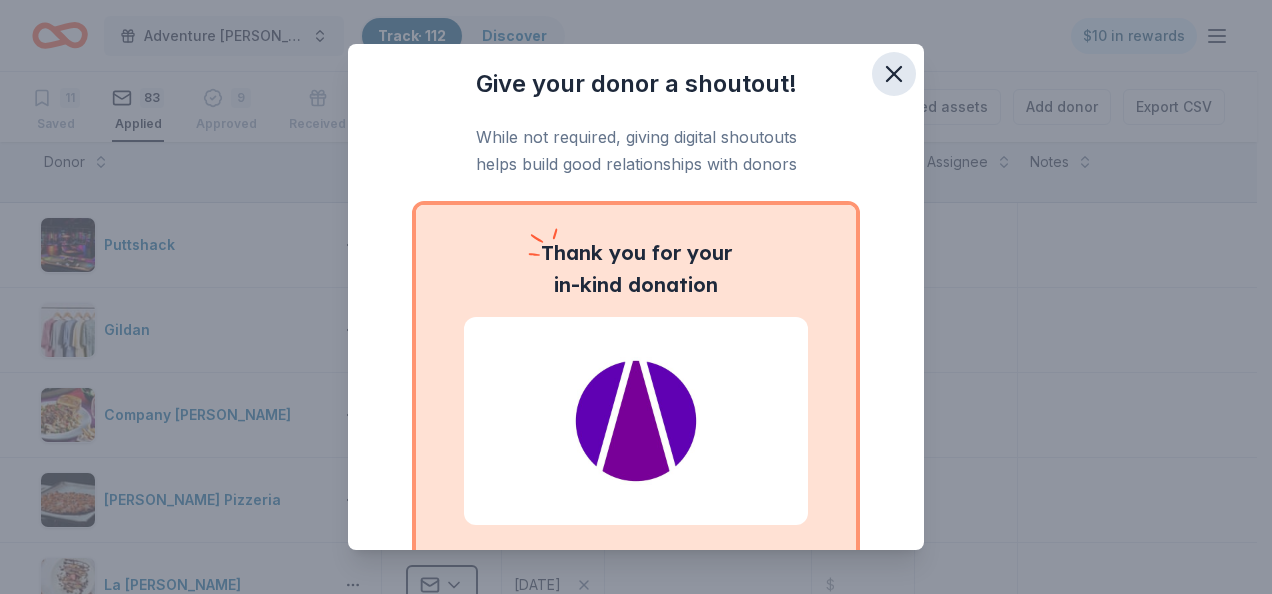 click 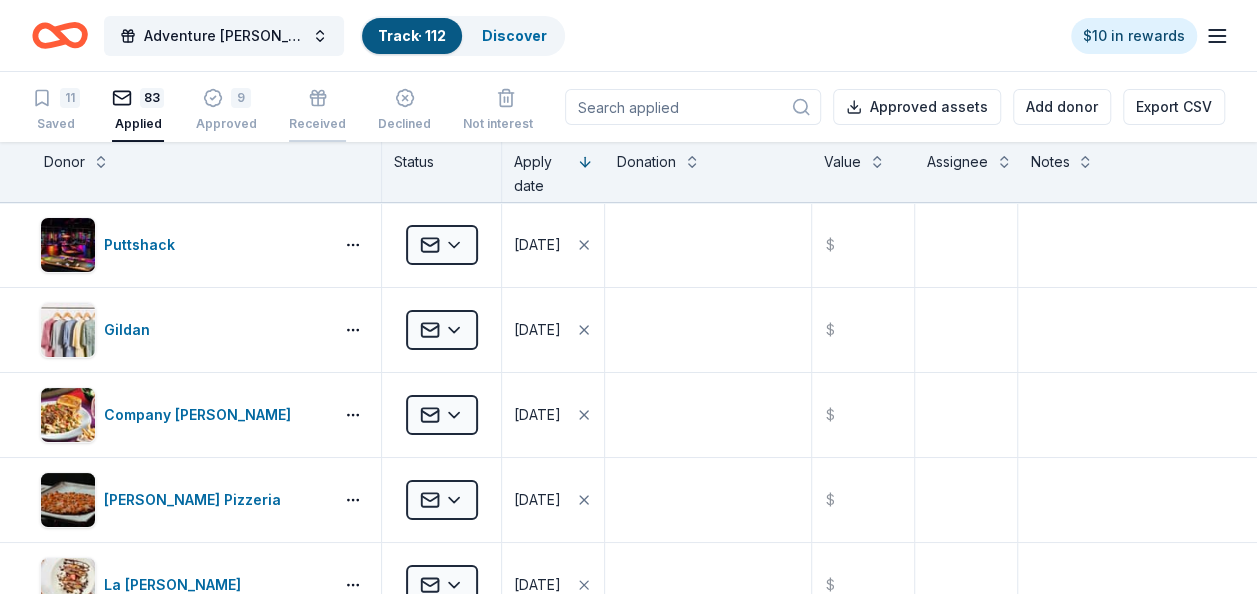 click on "Received" at bounding box center (317, 110) 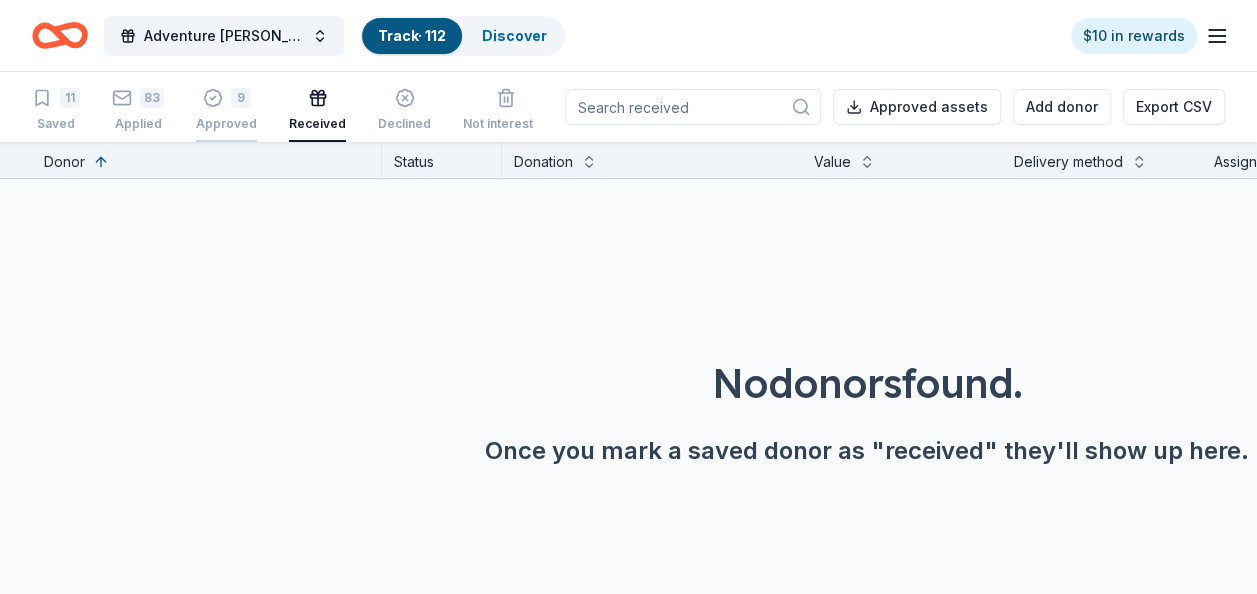 click on "9" at bounding box center (241, 87) 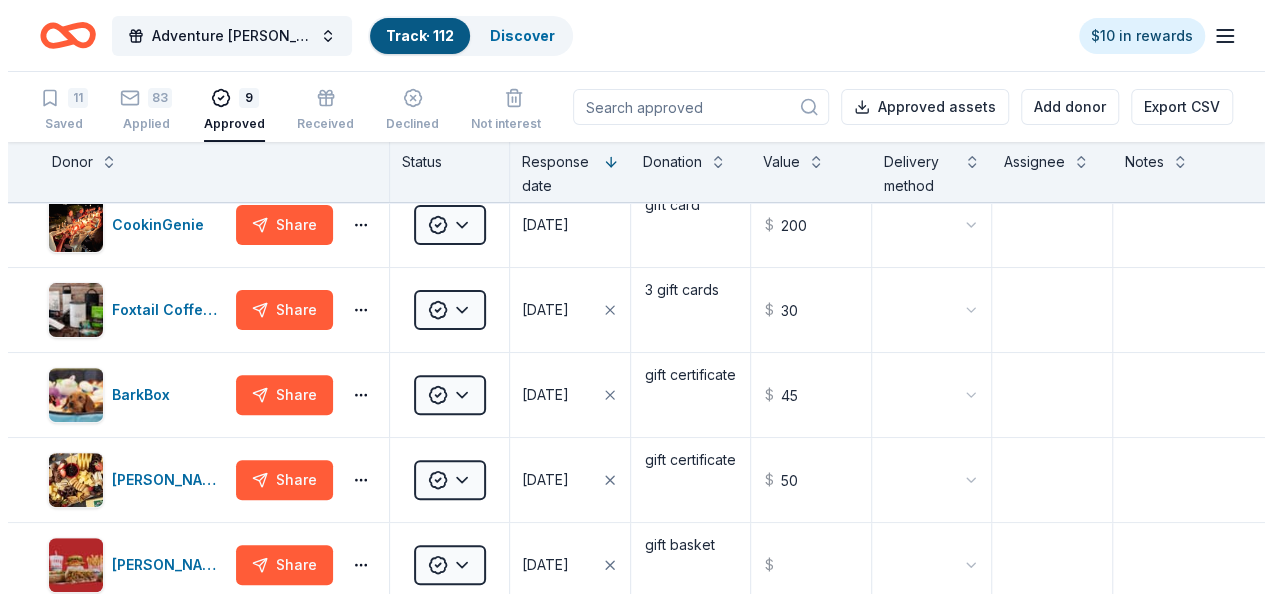 scroll, scrollTop: 280, scrollLeft: 0, axis: vertical 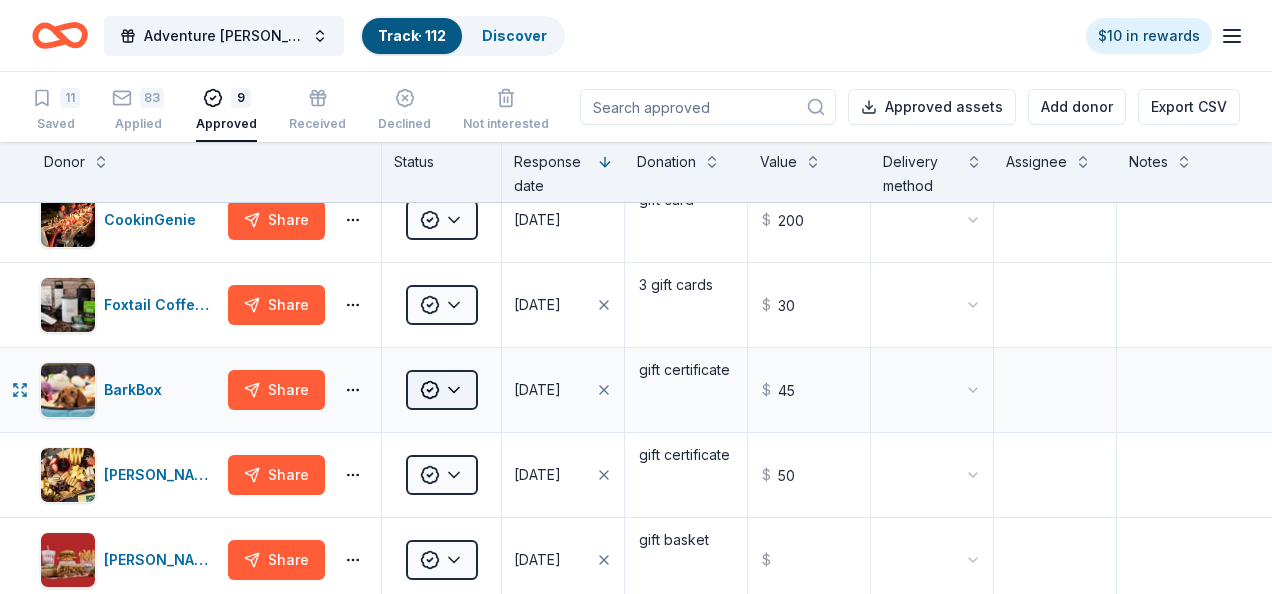 click on "Adventure [PERSON_NAME] Off Against [MEDICAL_DATA]-Fairways For Fighters Track  · 112 Discover $10 in rewards 11 Saved 83 Applied 9 Approved Received Declined Not interested  Approved assets Add donor Export CSV Donor Status Response date Donation Value Delivery method Assignee Notes Orlando Family Stage  Share Approved [DATE] Family 4 pack ticket voucher $ 200 Brew Bus Tours  Share Approved [DATE] 4 tickets $ 80 [PERSON_NAME] Restaurants  Share Approved [DATE] gift card $ 200 CookinGenie  Share Approved [DATE] gift card $ 200 Foxtail Coffee Co.  Share Approved [DATE] 3 gift cards $ 30 BarkBox  Share Approved [DATE] gift certificate $ 45 [PERSON_NAME] Food Service Store  Share Approved [DATE] gift certificate $ 50 [PERSON_NAME]  Share Approved [DATE] gift basket $ Oriental Trading  Share Approved [DATE] gift certificate $ 25 Electronic   Discover more donors Saved" at bounding box center (636, 297) 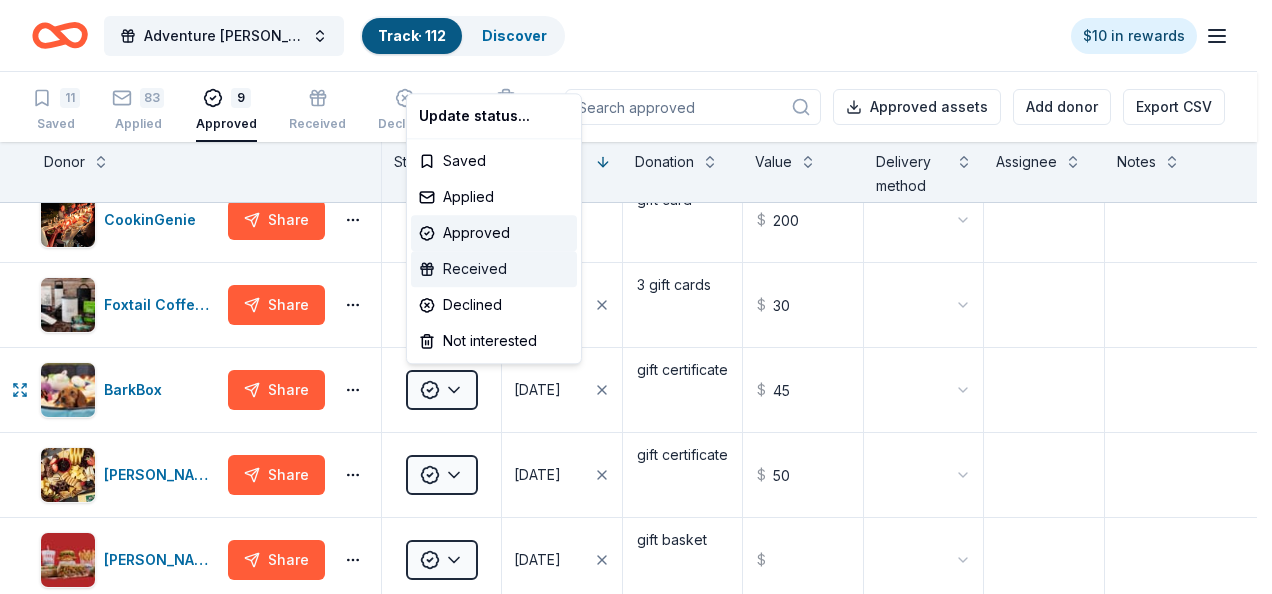 click on "Received" at bounding box center [494, 269] 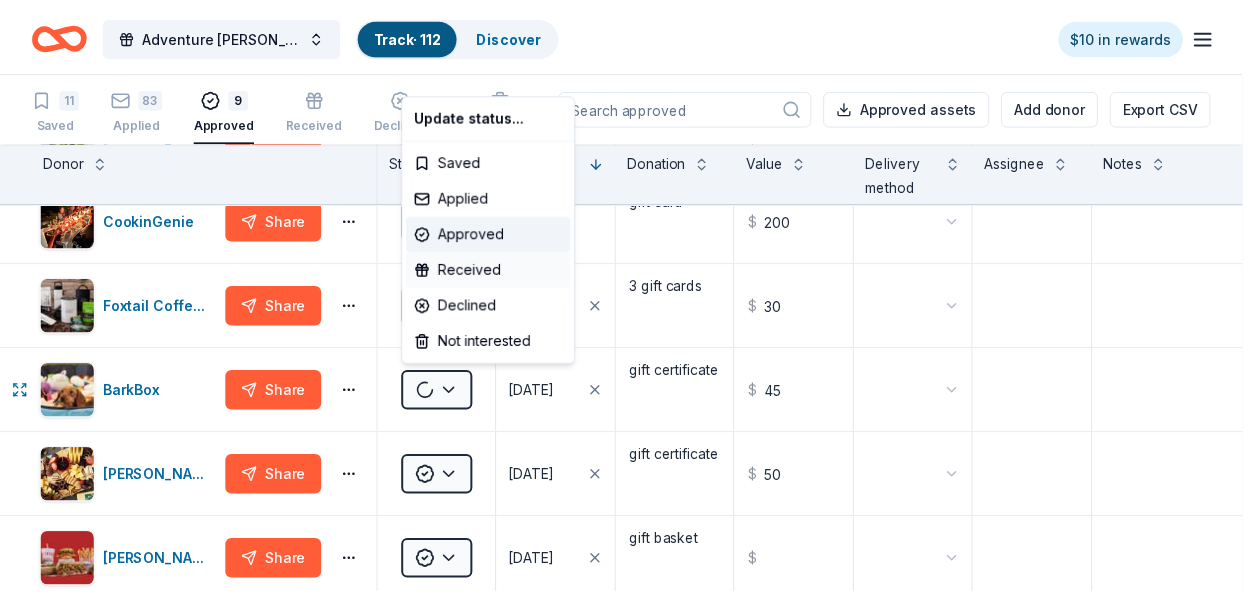 scroll, scrollTop: 195, scrollLeft: 0, axis: vertical 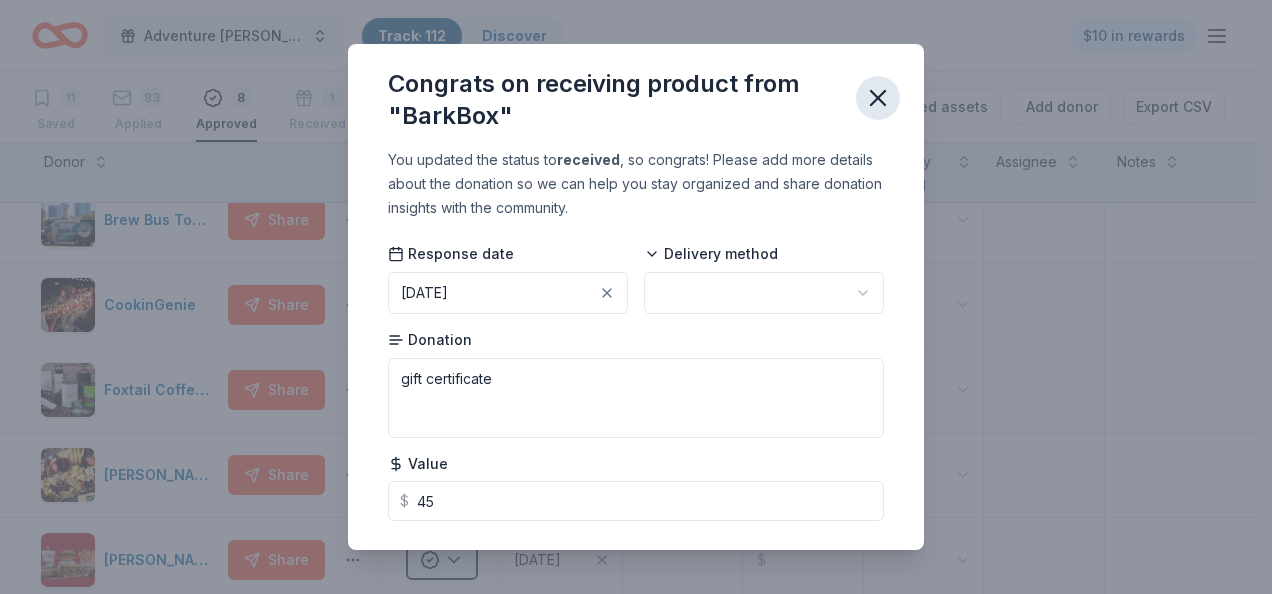 click 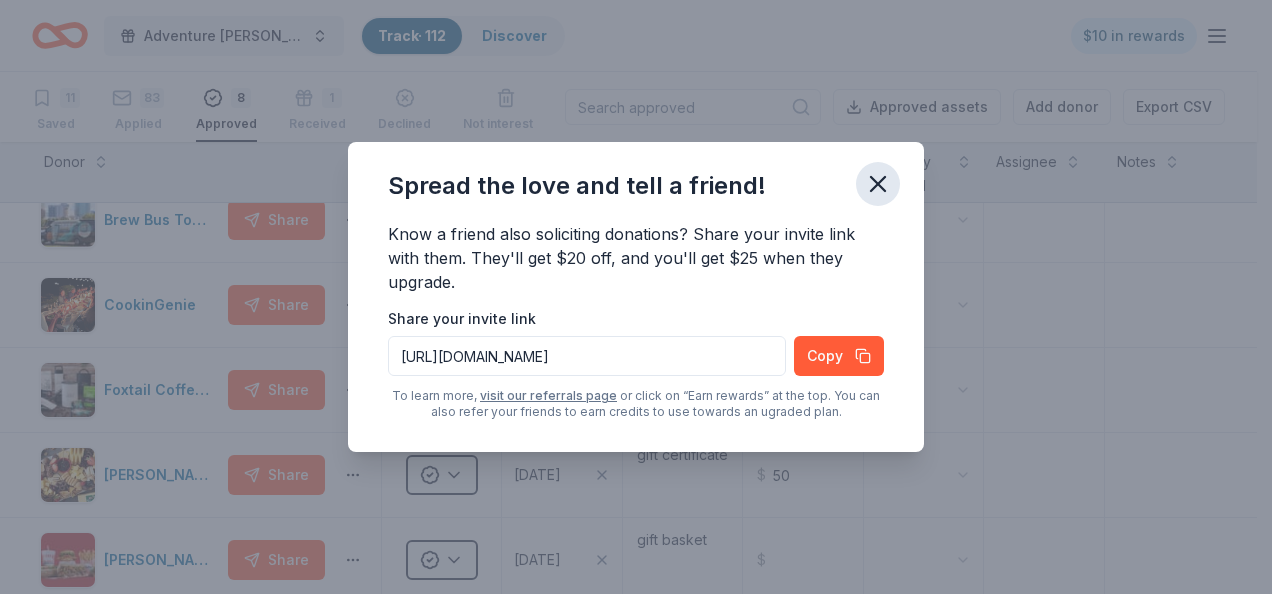 click 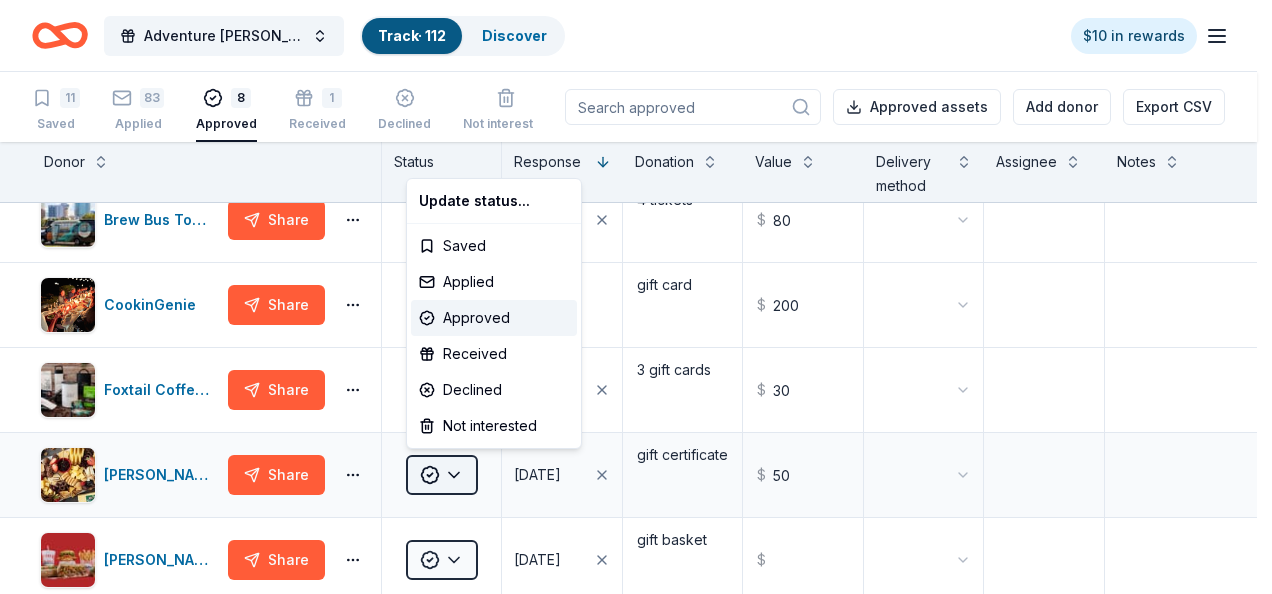 click on "Adventure [PERSON_NAME] Off Against [MEDICAL_DATA]-Fairways For Fighters Track  · 112 Discover $10 in rewards 11 Saved 83 Applied 8 Approved 1 Received Declined Not interested  Approved assets Add donor Export CSV Donor Status Response date Donation Value Delivery method Assignee Notes Orlando Family Stage  Share Approved [DATE] Family 4 pack ticket voucher $ 200 [PERSON_NAME] Restaurants  Share Approved [DATE] gift card $ 200 Brew Bus Tours  Share Approved [DATE] 4 tickets $ 80 CookinGenie  Share Approved [DATE] gift card $ 200 Foxtail Coffee Co.  Share Approved [DATE] 3 gift cards $ 30 [PERSON_NAME] Food Service Store  Share Approved [DATE] gift certificate $ 50 [PERSON_NAME]  Share Approved [DATE] gift basket $ Oriental Trading  Share Approved [DATE] gift certificate $ 25 Electronic   Discover more donors Saved Update status... Saved Applied Approved Received Declined Not interested" at bounding box center [636, 297] 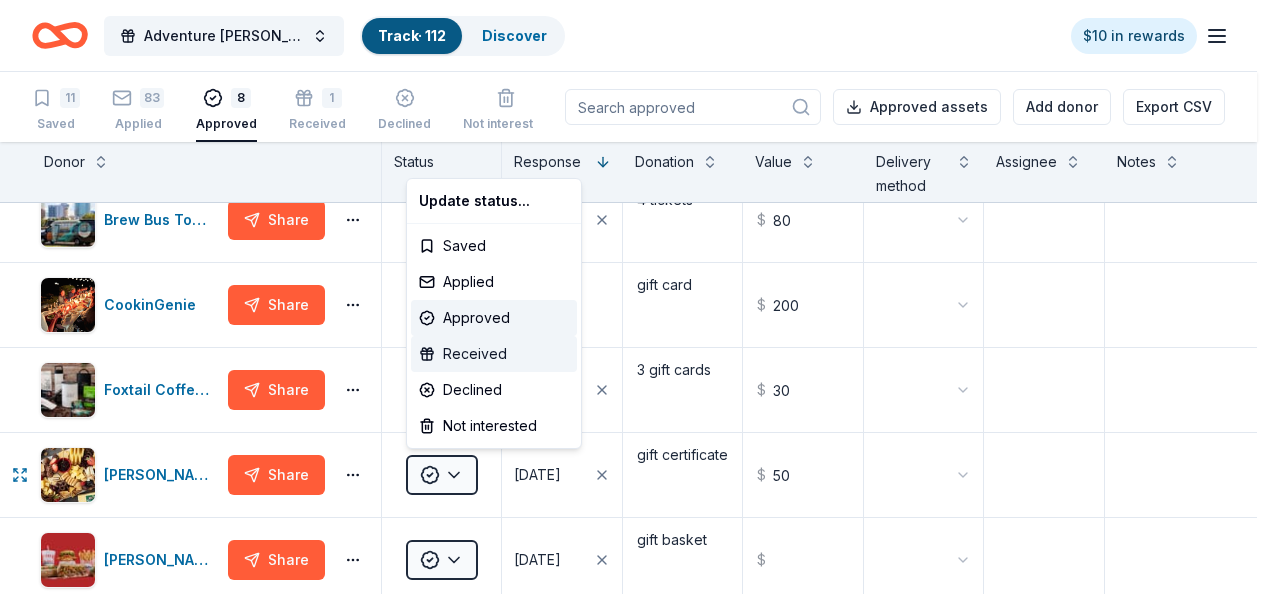 click on "Received" at bounding box center (494, 354) 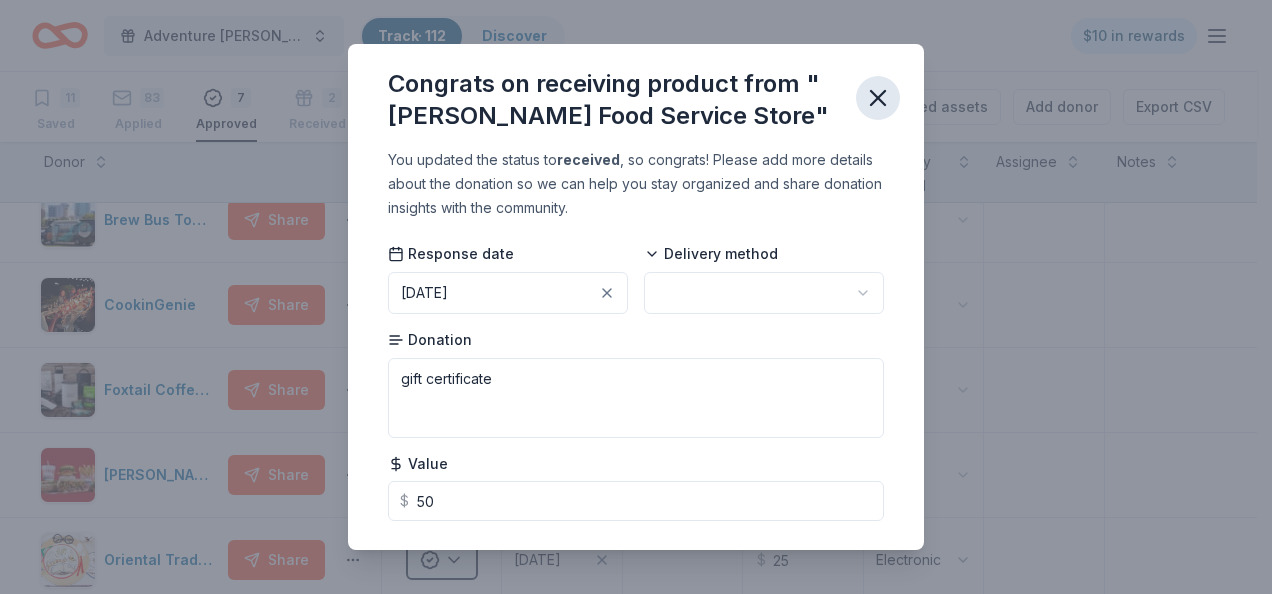 click at bounding box center (878, 98) 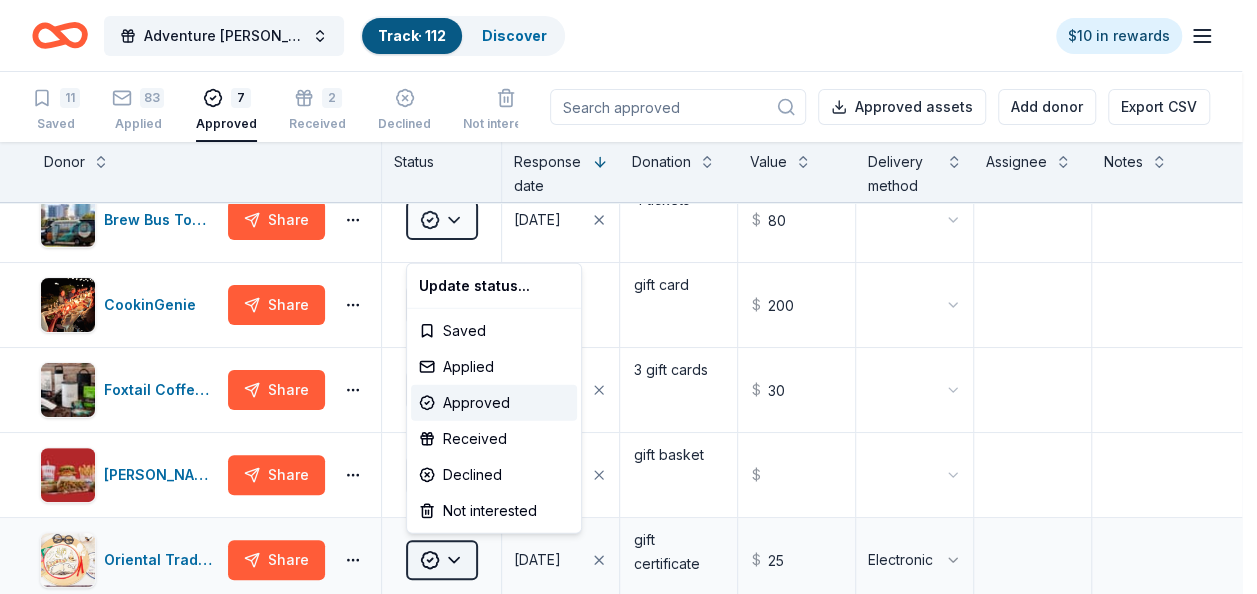 click on "Adventure [PERSON_NAME] Off Against [MEDICAL_DATA]-Fairways For Fighters Track  · 112 Discover $10 in rewards 11 Saved 83 Applied 7 Approved 2 Received Declined Not interested  Approved assets Add donor Export CSV Donor Status Response date Donation Value Delivery method Assignee Notes Orlando Family Stage  Share Approved [DATE] Family 4 pack ticket voucher $ 200 [PERSON_NAME] Restaurants  Share Approved [DATE] gift card $ 200 Brew Bus Tours  Share Approved [DATE] 4 tickets $ 80 CookinGenie  Share Approved [DATE] gift card $ 200 Foxtail Coffee Co.  Share Approved [DATE] 3 gift cards $ 30 [PERSON_NAME]  Share Approved [DATE] gift basket $ Oriental Trading  Share Approved [DATE] gift certificate $ 25 Electronic   Discover more donors Saved Update status... Saved Applied Approved Received Declined Not interested" at bounding box center (628, 297) 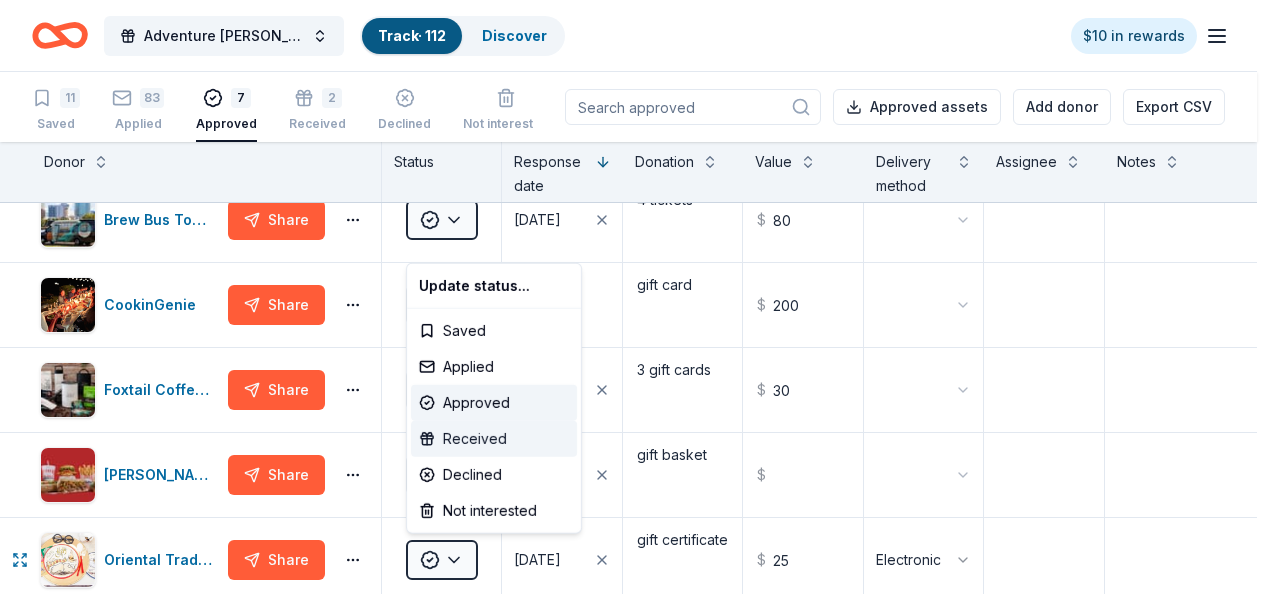 click on "Received" at bounding box center (494, 439) 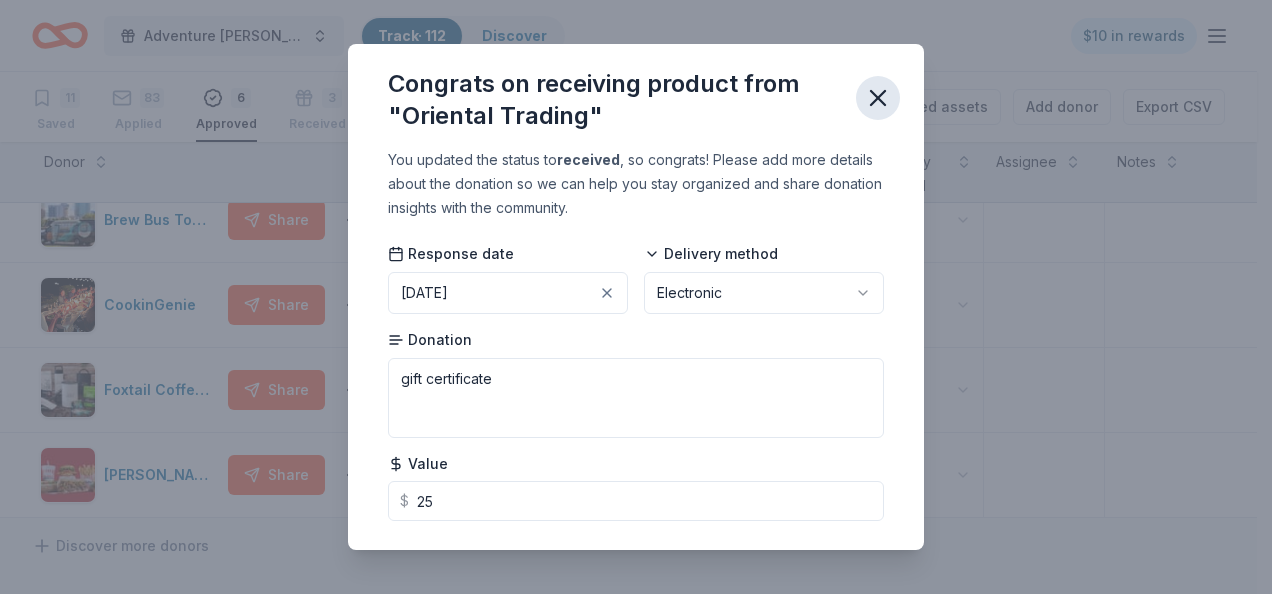click 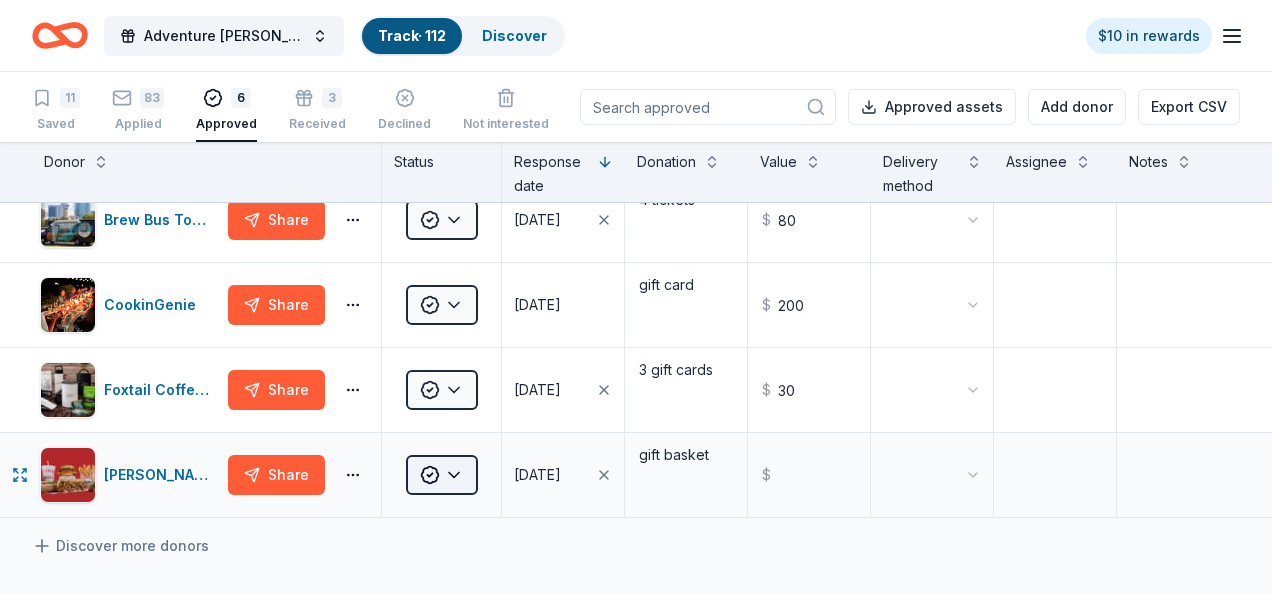 click on "Adventure [PERSON_NAME] Off Against [MEDICAL_DATA]-Fairways For Fighters Track  · 112 Discover $10 in rewards 11 Saved 83 Applied 6 Approved 3 Received Declined Not interested  Approved assets Add donor Export CSV Donor Status Response date Donation Value Delivery method Assignee Notes Orlando Family Stage  Share Approved [DATE] Family 4 pack ticket voucher $ 200 [PERSON_NAME] Restaurants  Share Approved [DATE] gift card $ 200 Brew Bus Tours  Share Approved [DATE] 4 tickets $ 80 CookinGenie  Share Approved [DATE] gift card $ 200 Foxtail Coffee Co.  Share Approved [DATE] 3 gift cards $ 30 [PERSON_NAME]  Share Approved [DATE] gift basket $   Discover more donors Saved" at bounding box center (636, 297) 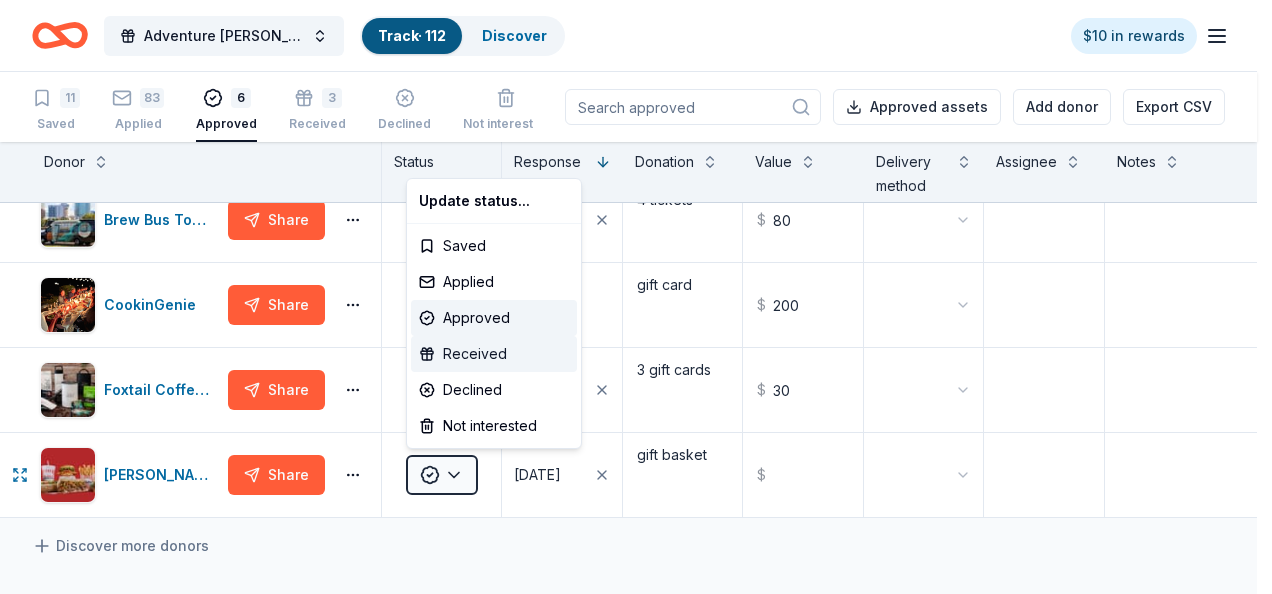click on "Received" at bounding box center (494, 354) 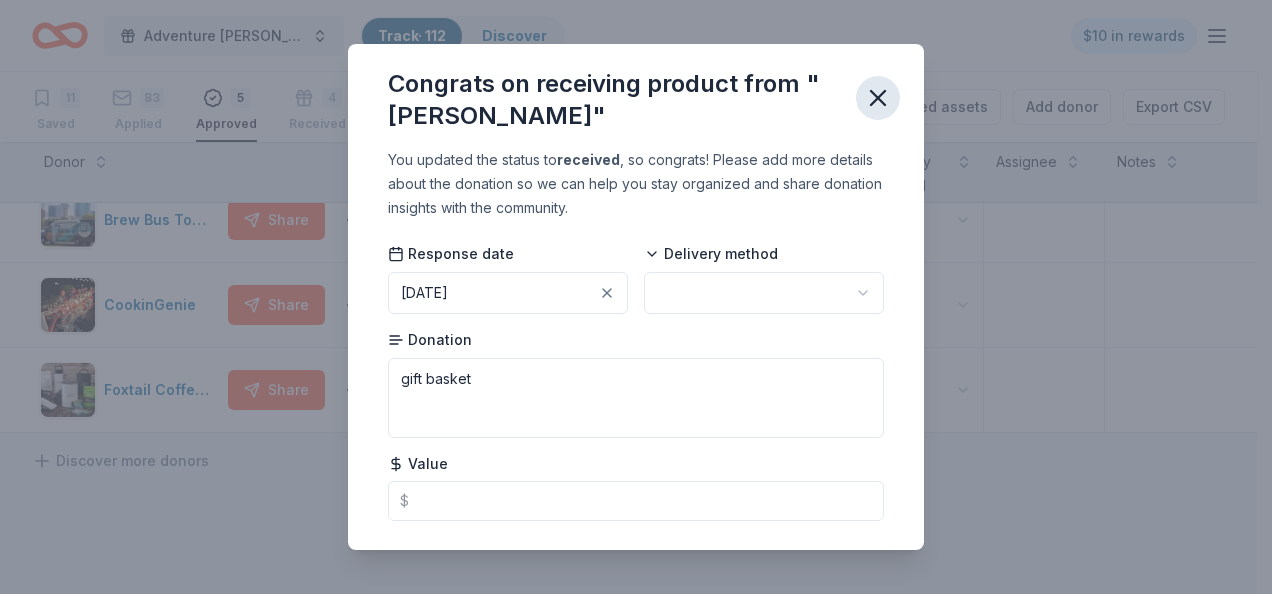 click 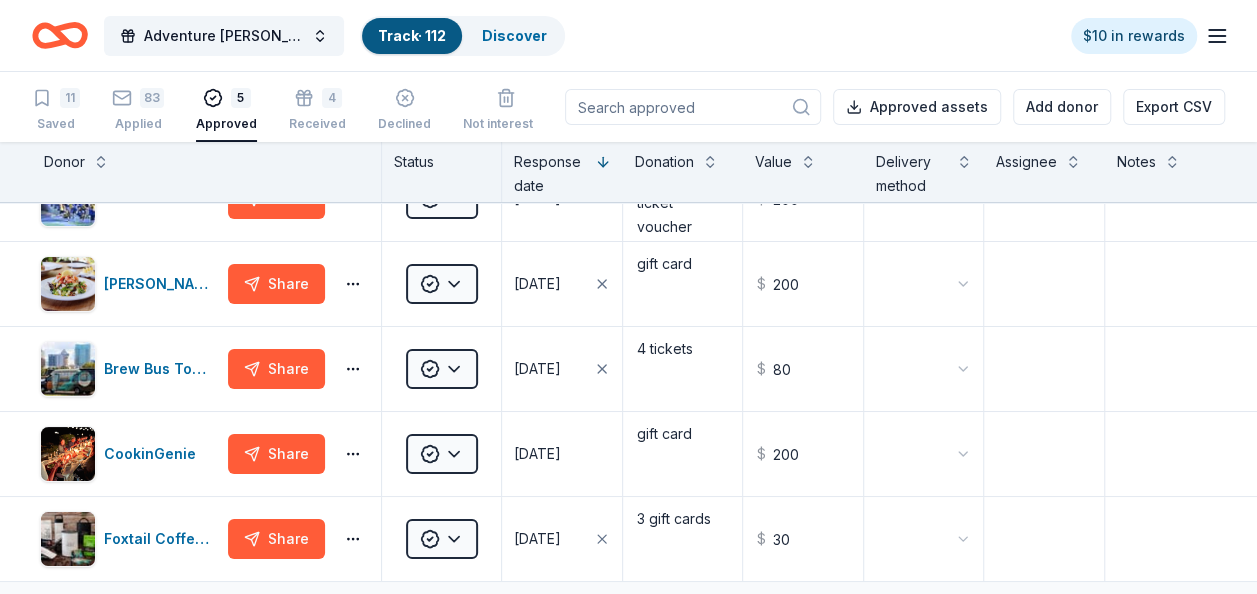 scroll, scrollTop: 35, scrollLeft: 0, axis: vertical 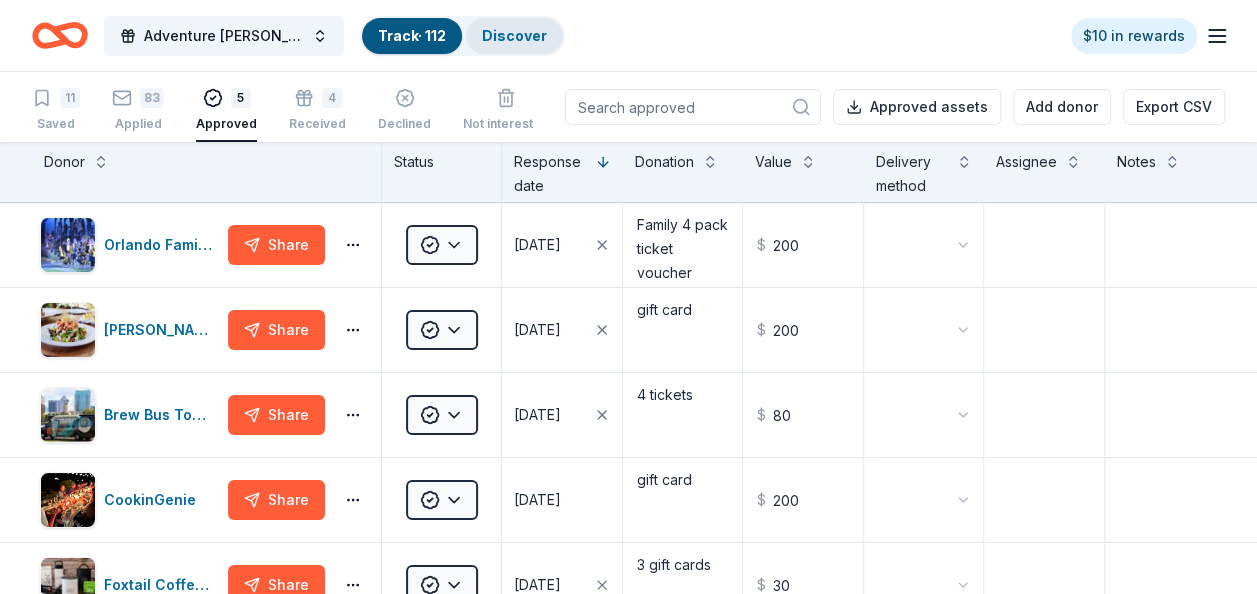 click on "Discover" at bounding box center (514, 35) 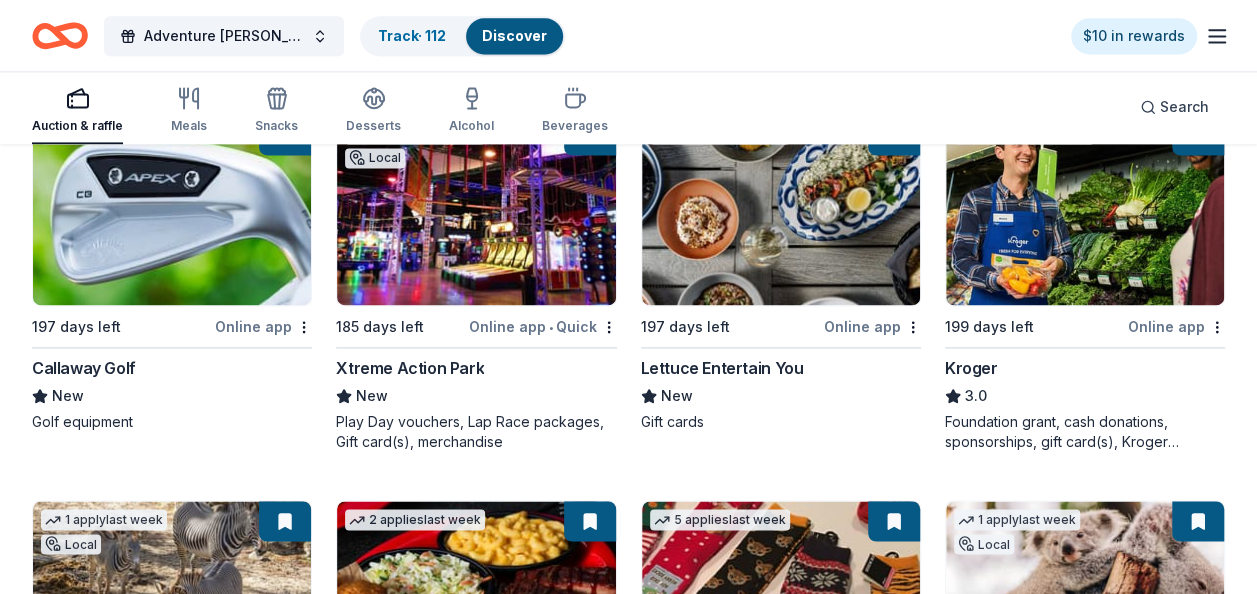 scroll, scrollTop: 5205, scrollLeft: 0, axis: vertical 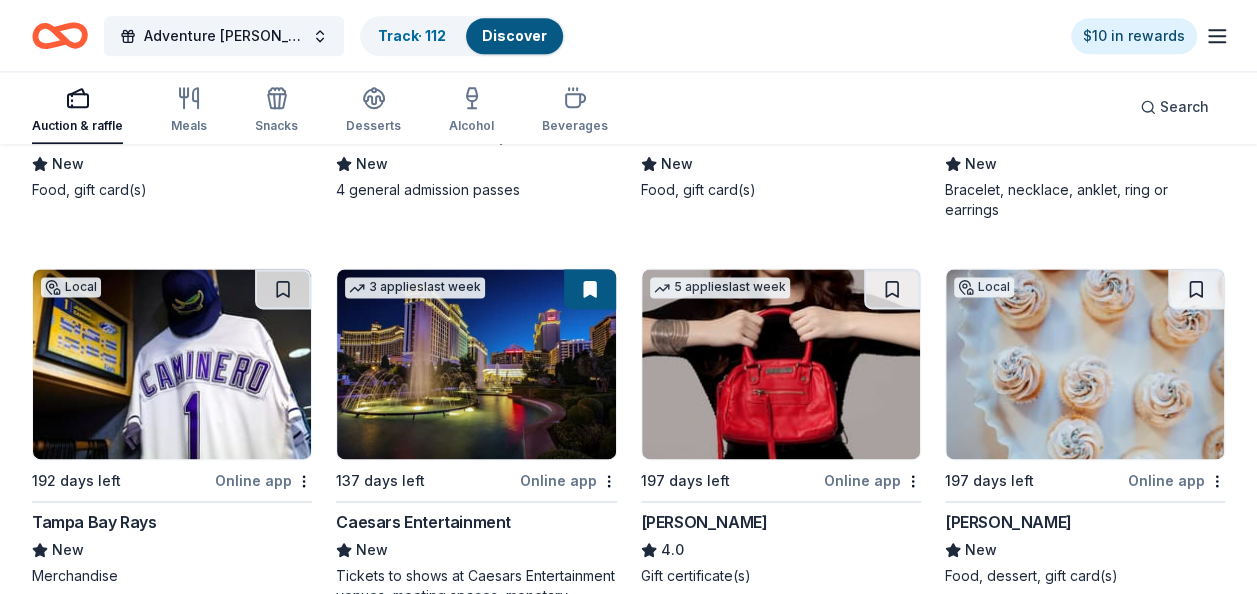 click at bounding box center [781, 364] 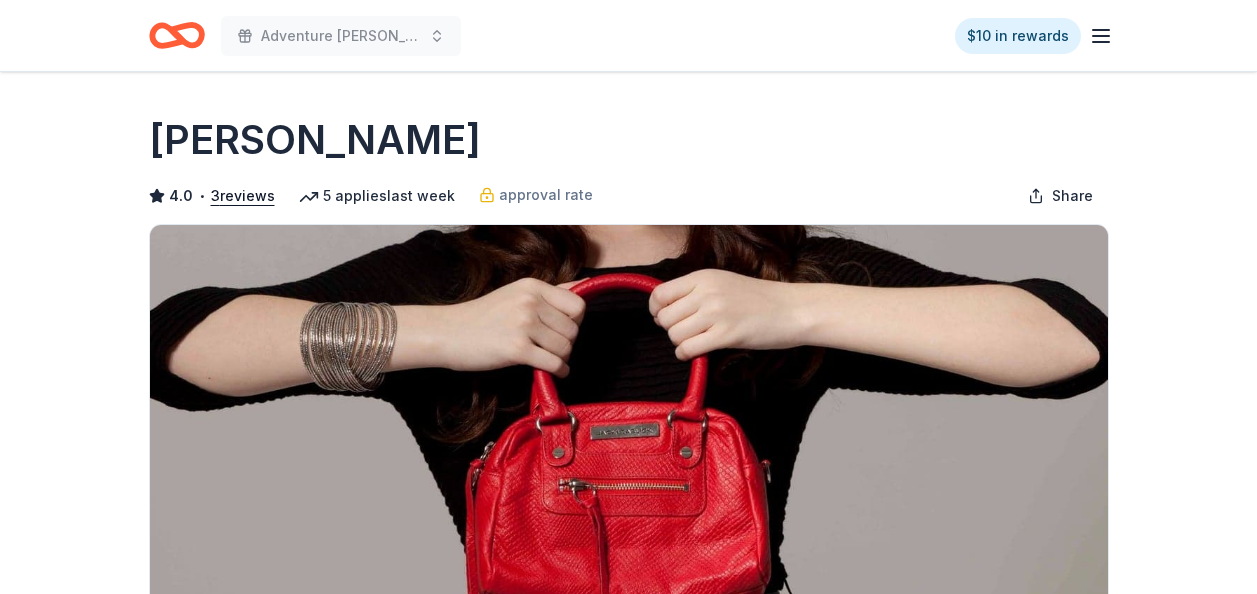 scroll, scrollTop: 0, scrollLeft: 0, axis: both 